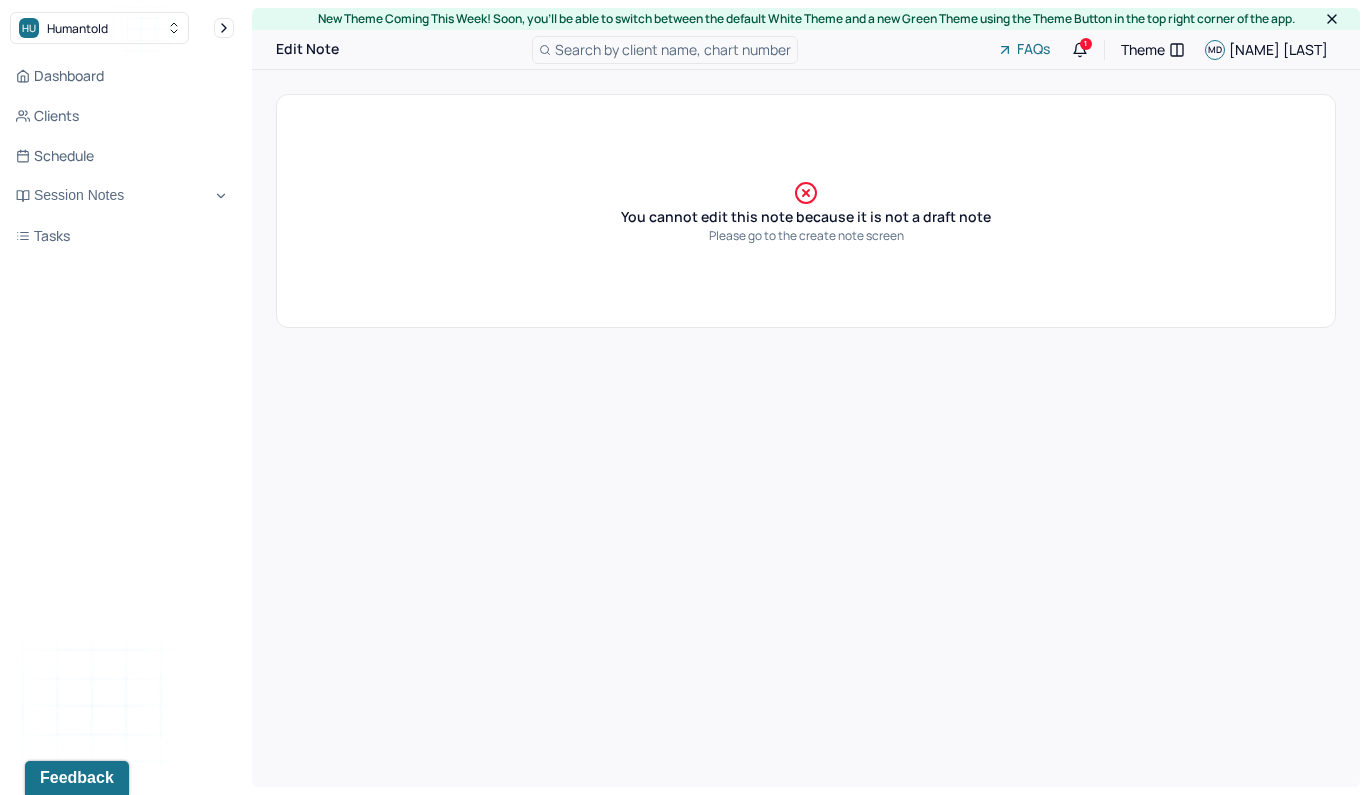scroll, scrollTop: 0, scrollLeft: 0, axis: both 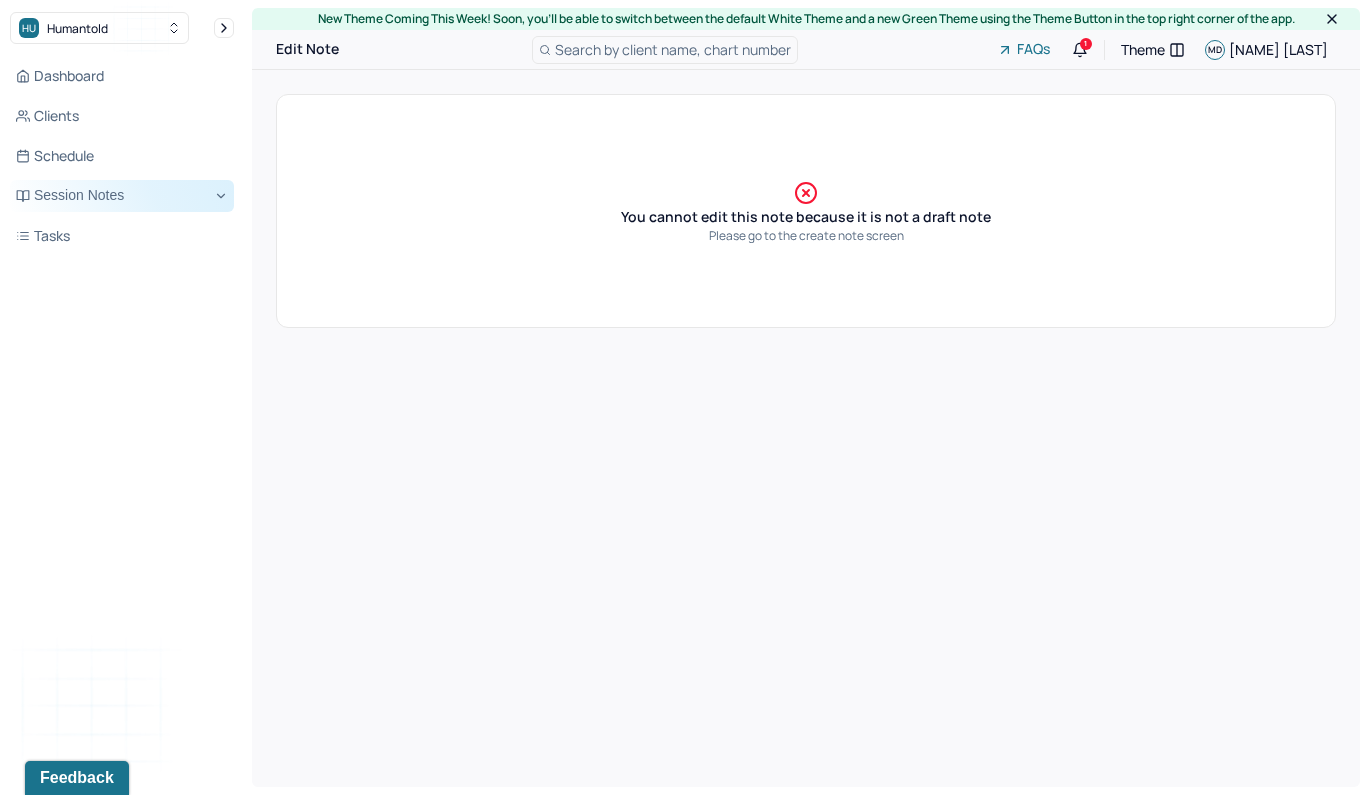 click on "Session Notes" at bounding box center [122, 196] 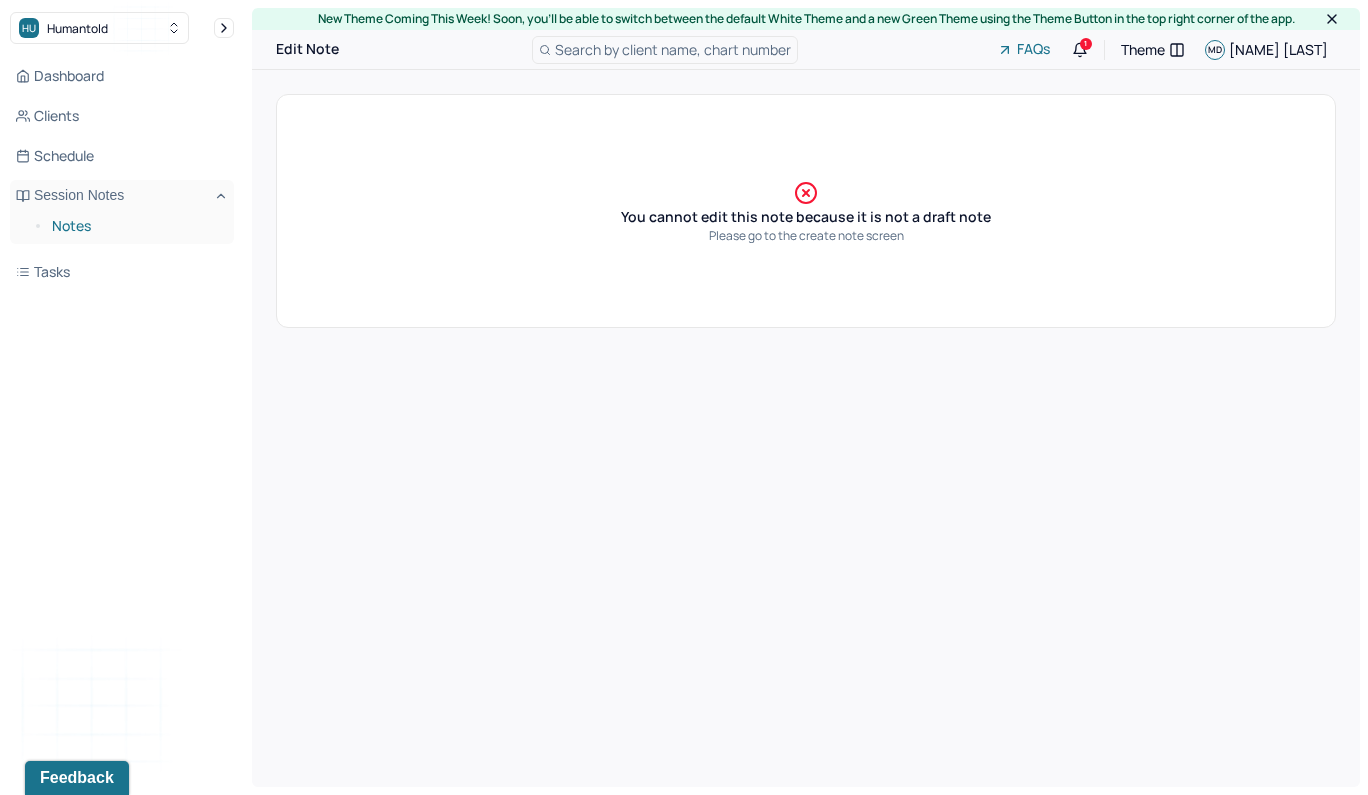 click on "Notes" at bounding box center (135, 226) 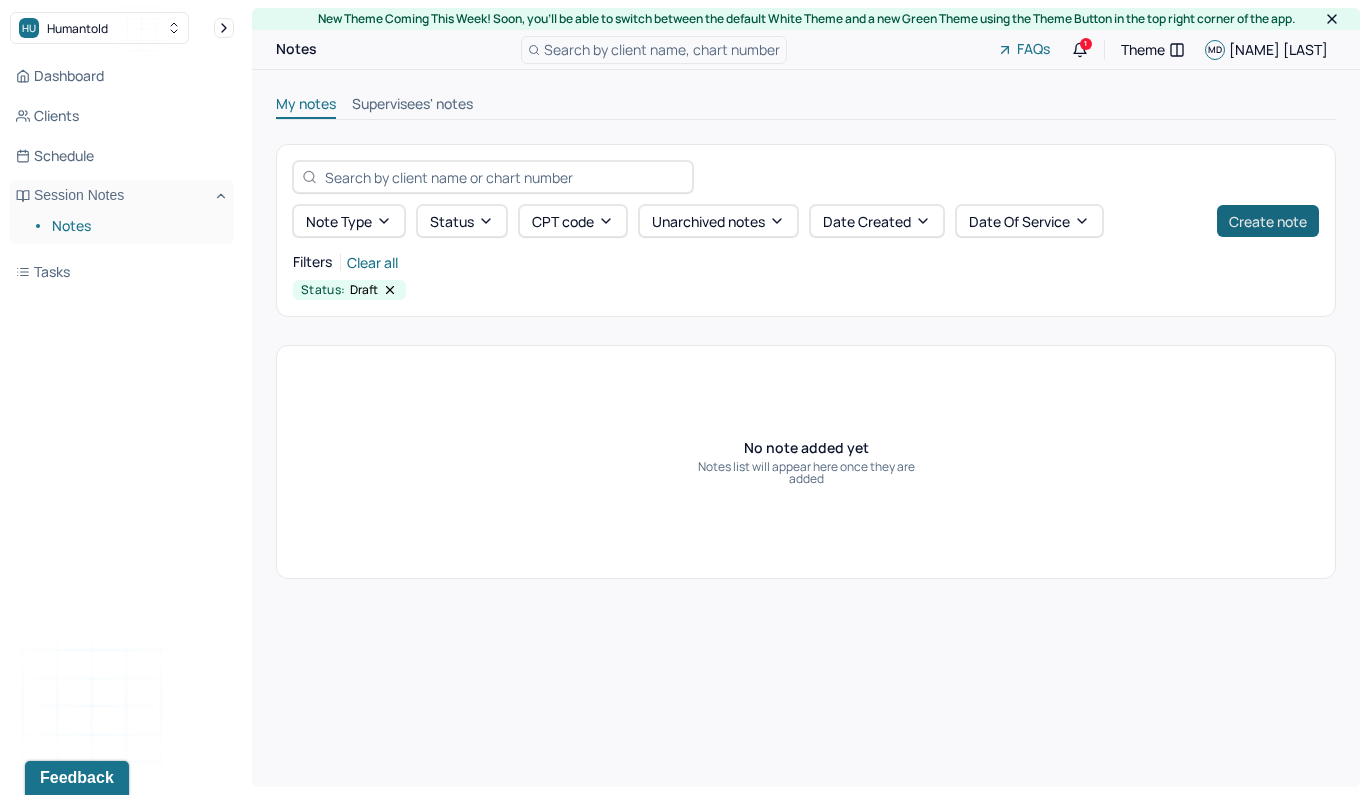 click on "Create note" at bounding box center (1268, 221) 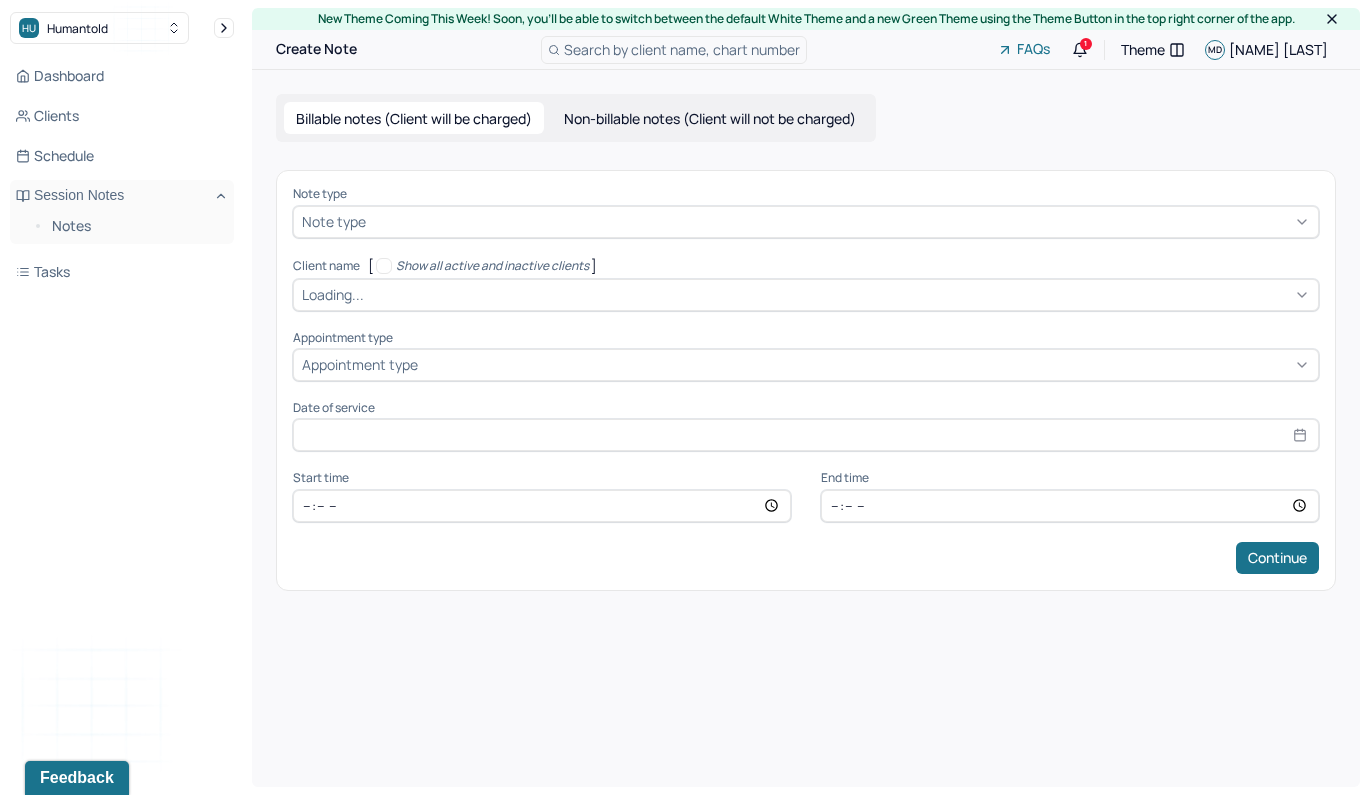 click at bounding box center [840, 221] 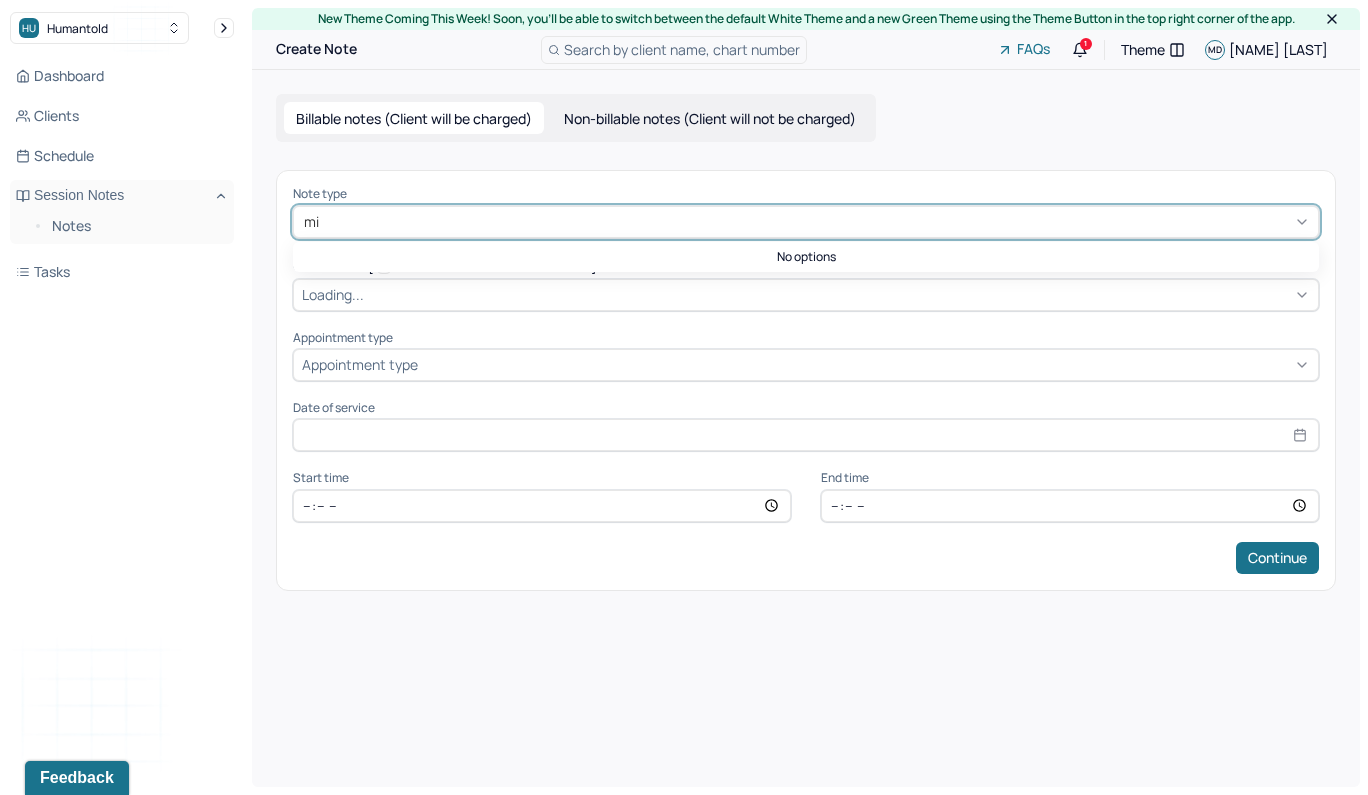 type on "m" 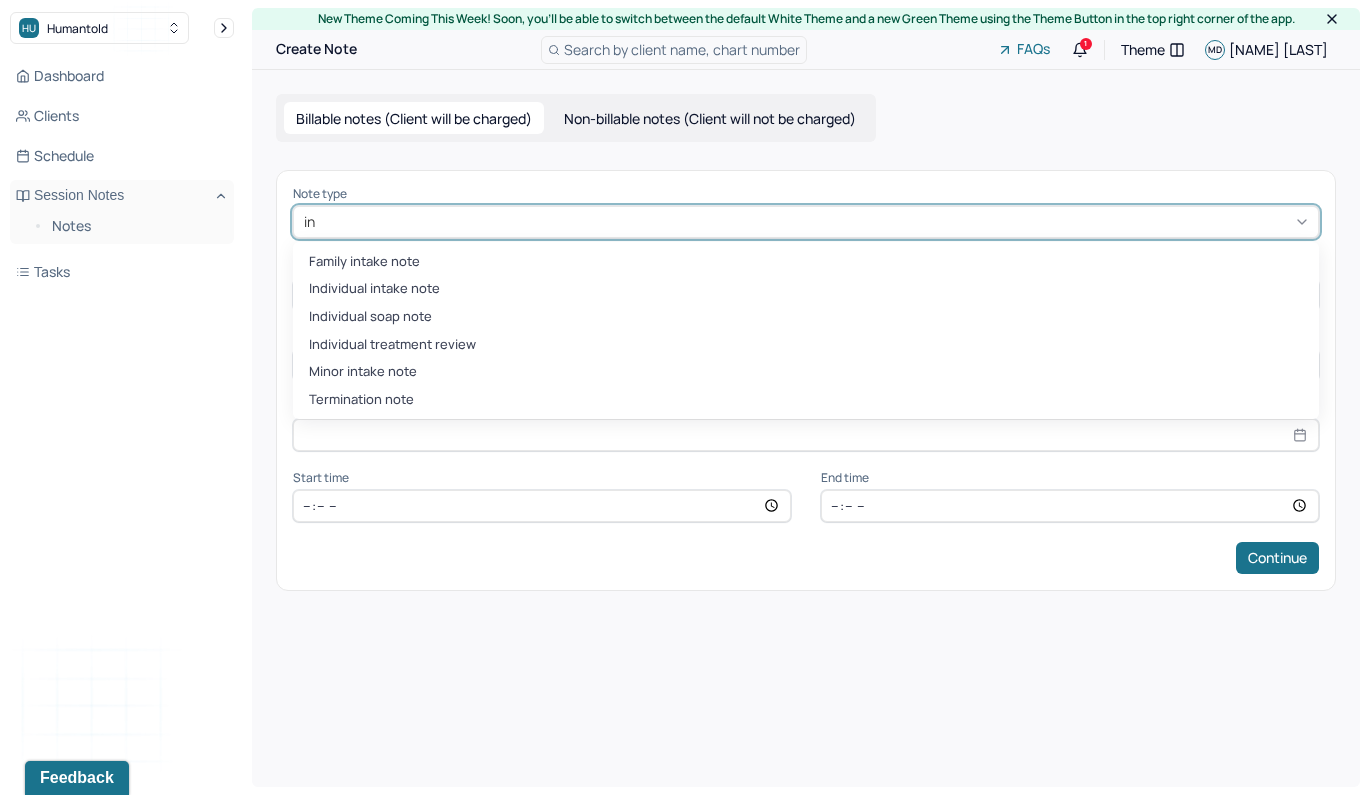 type on "ind" 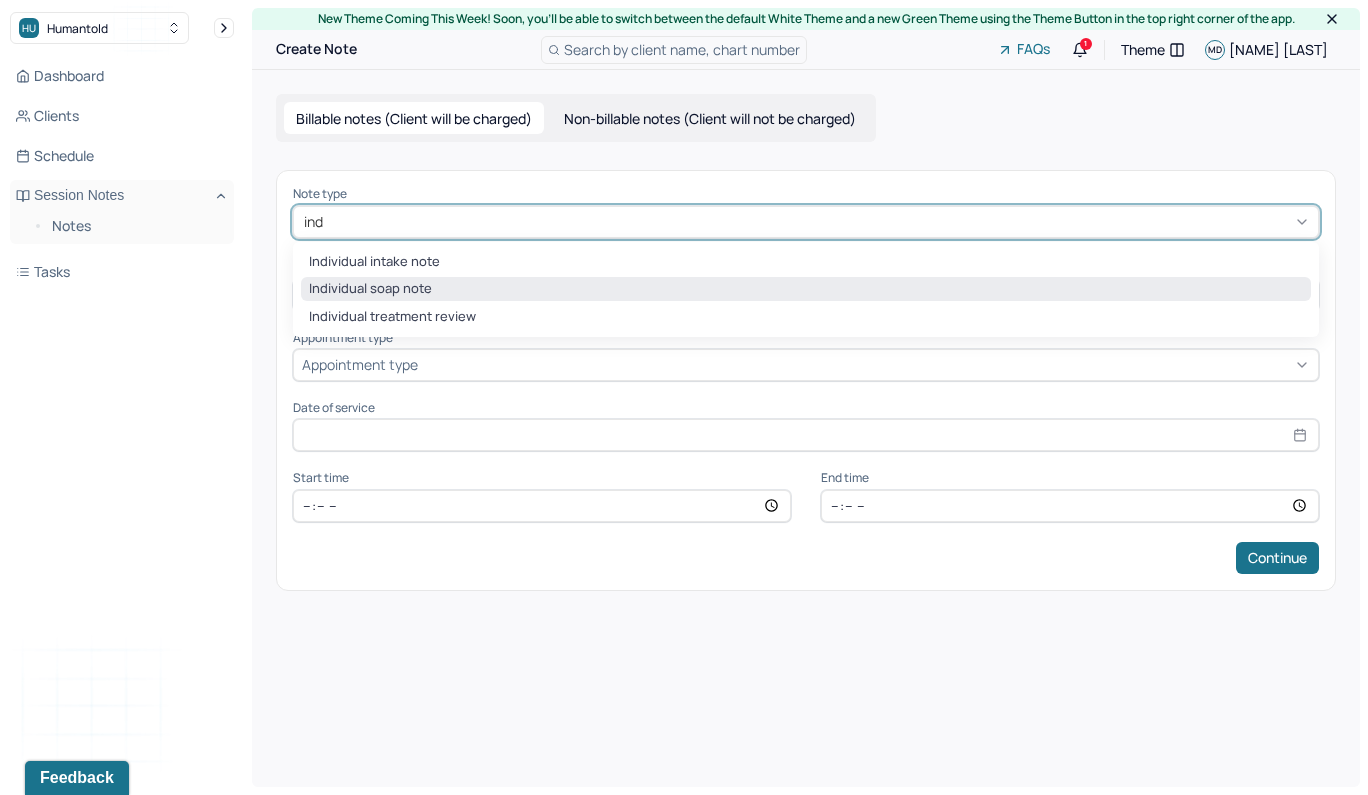 click on "Individual soap note" at bounding box center (806, 289) 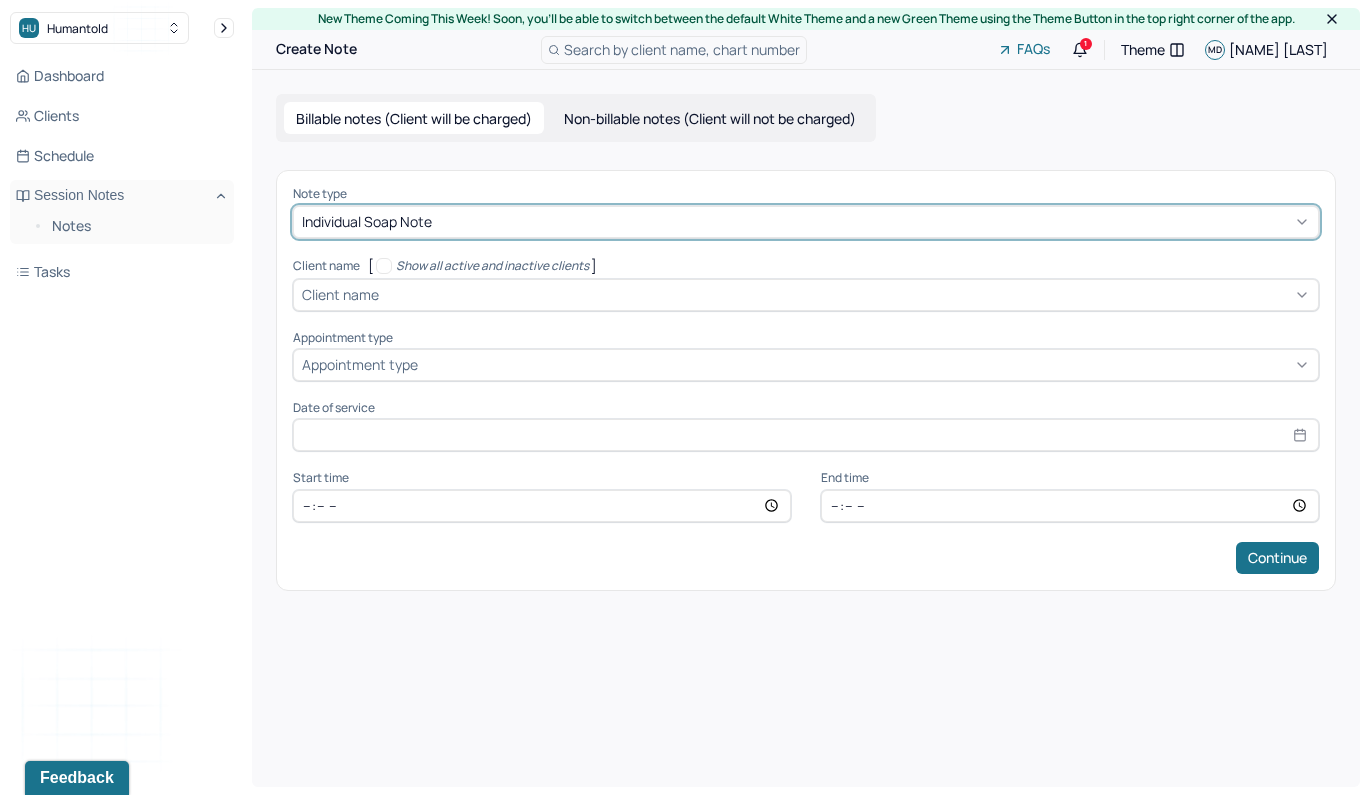 click at bounding box center (846, 294) 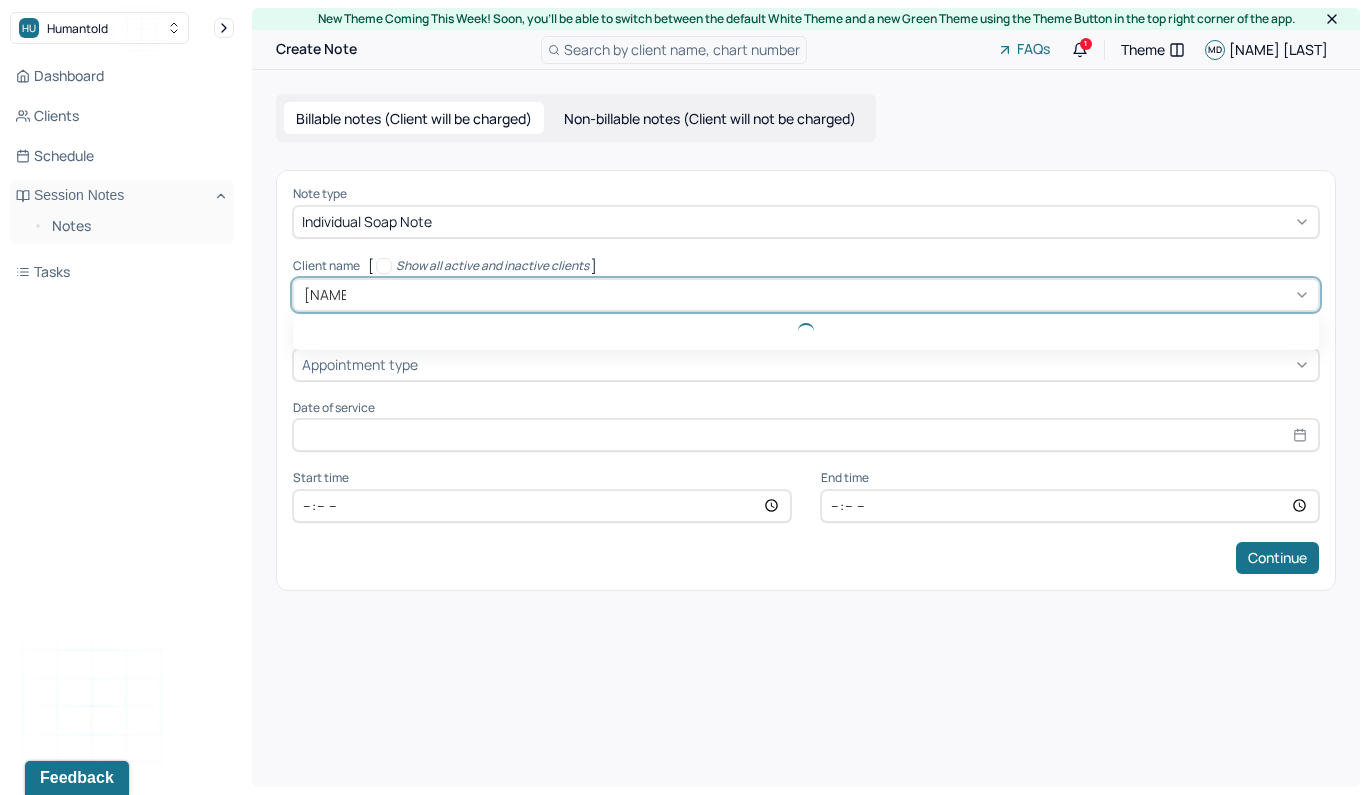 type on "[NAME]" 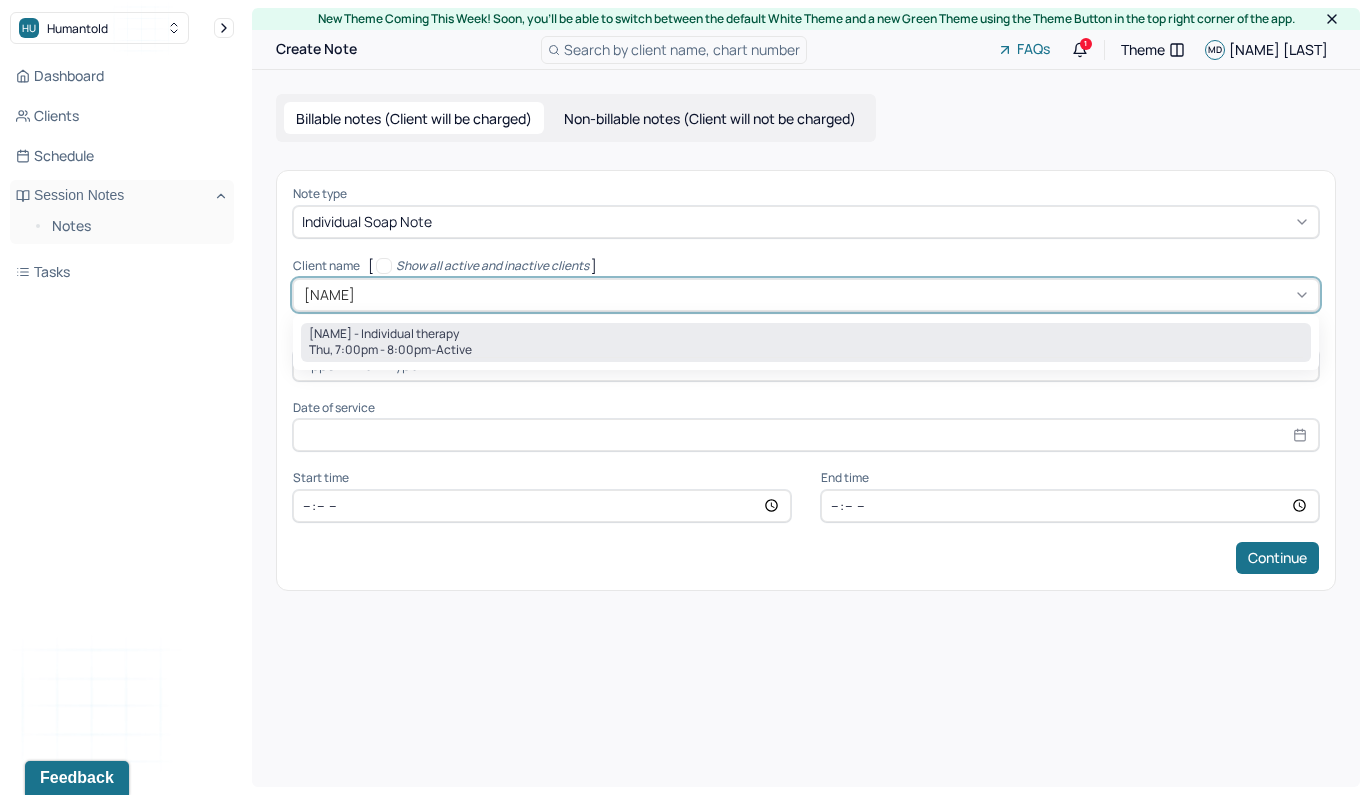 click on "Sat, [TIME] - [TIME]  -  active" at bounding box center [806, 350] 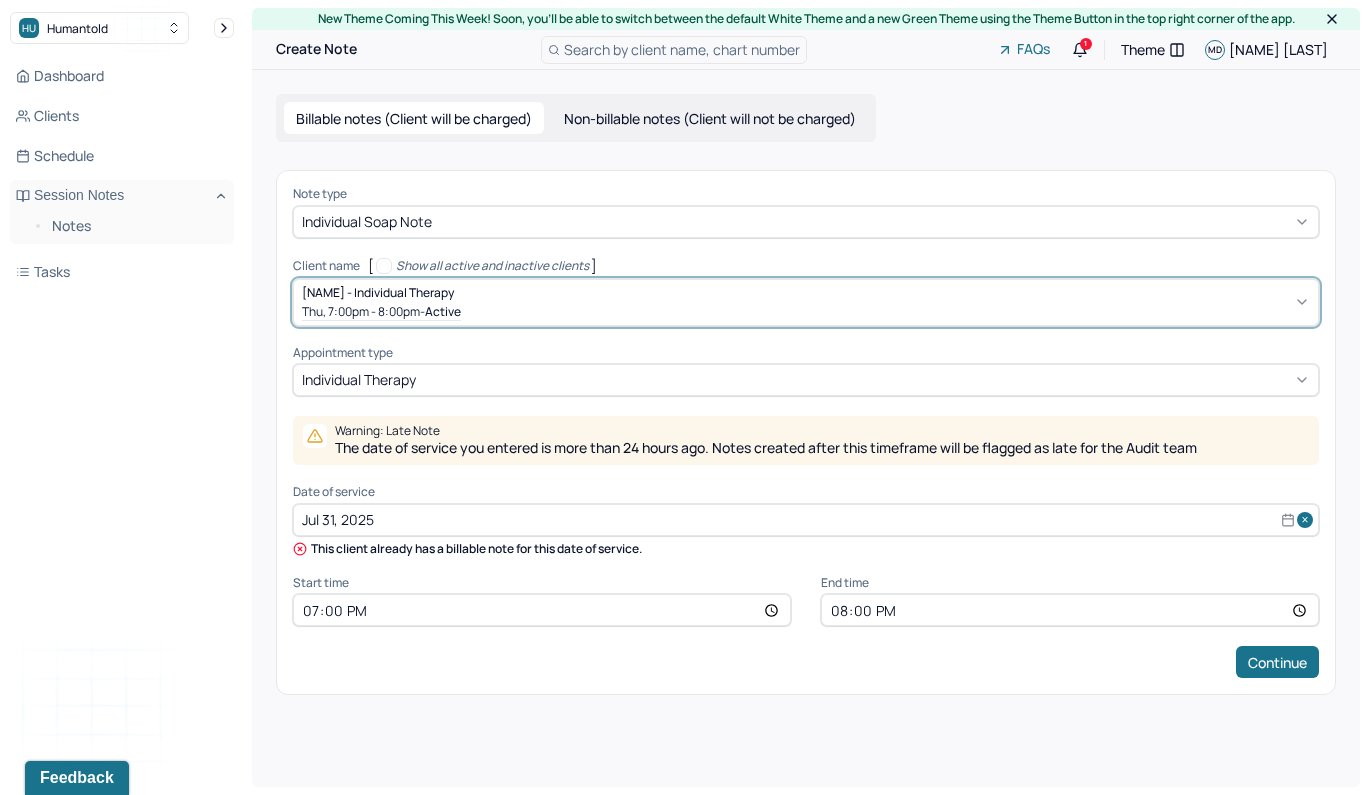 select on "6" 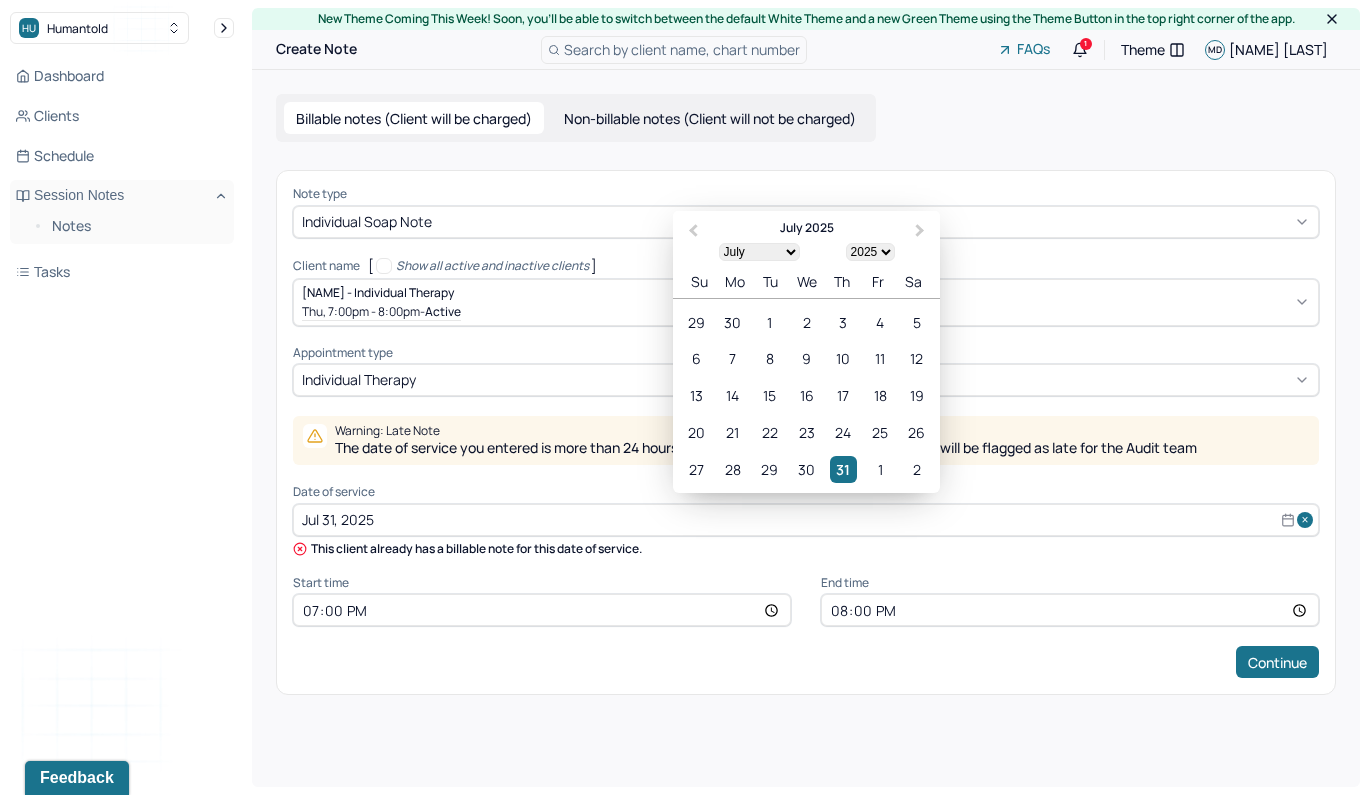 click on "Jul 31, 2025" at bounding box center [806, 520] 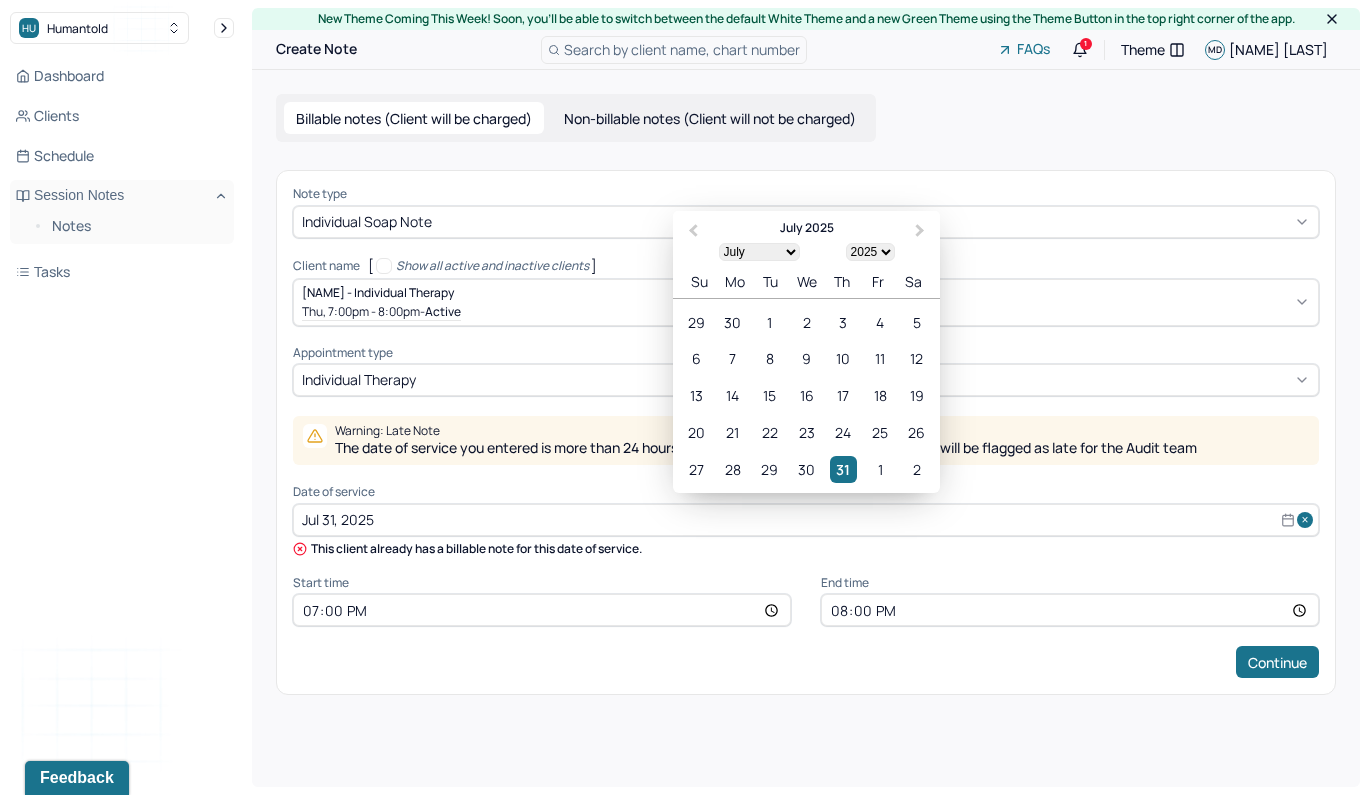 select on "7" 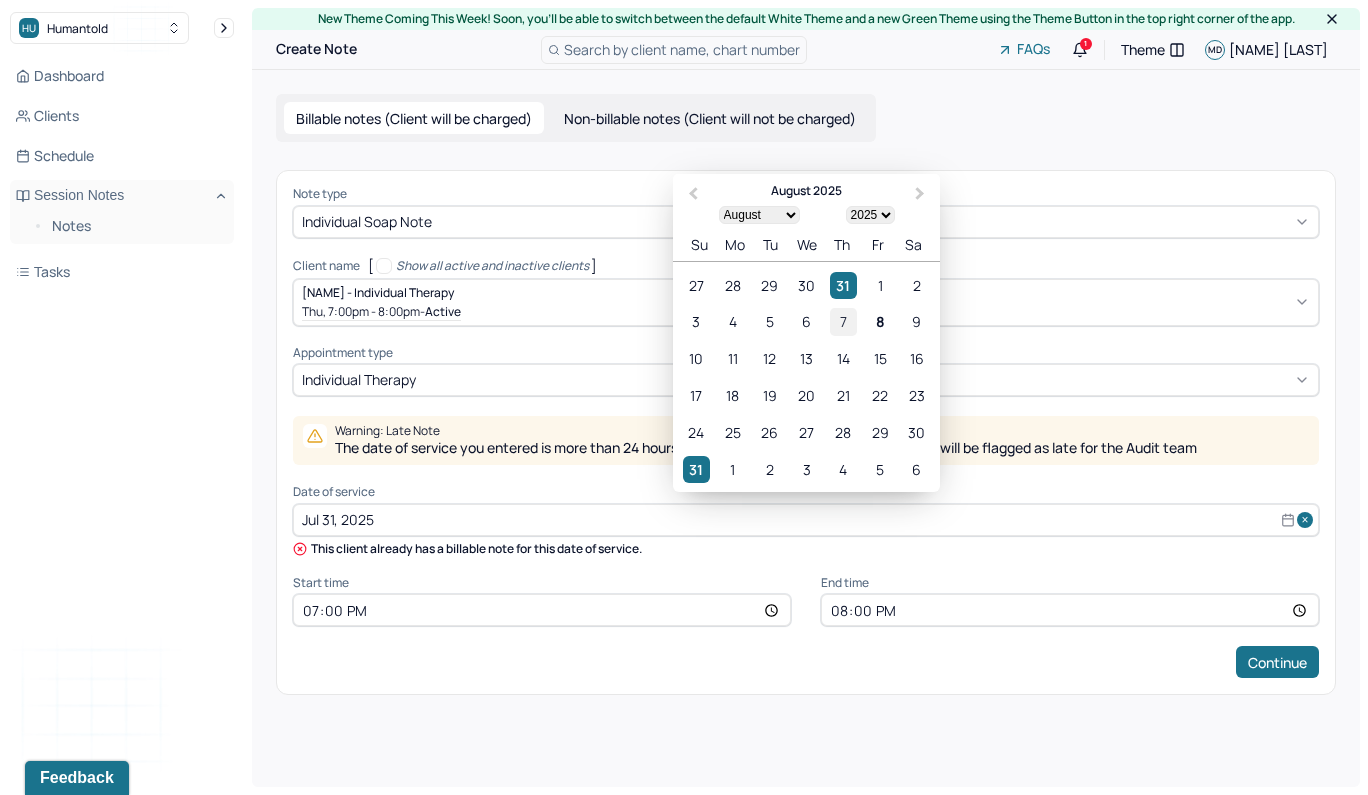 click on "7" at bounding box center [843, 321] 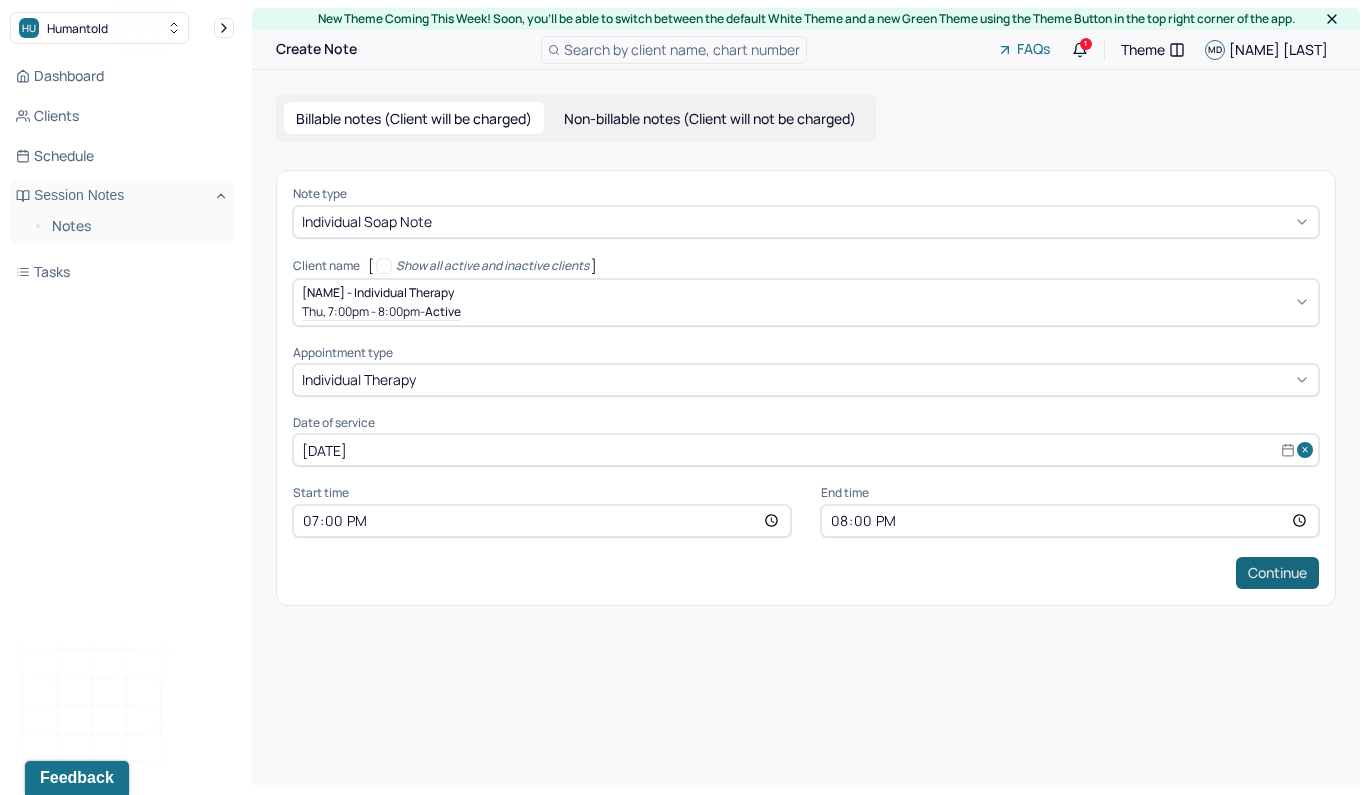 click on "Continue" at bounding box center (1277, 573) 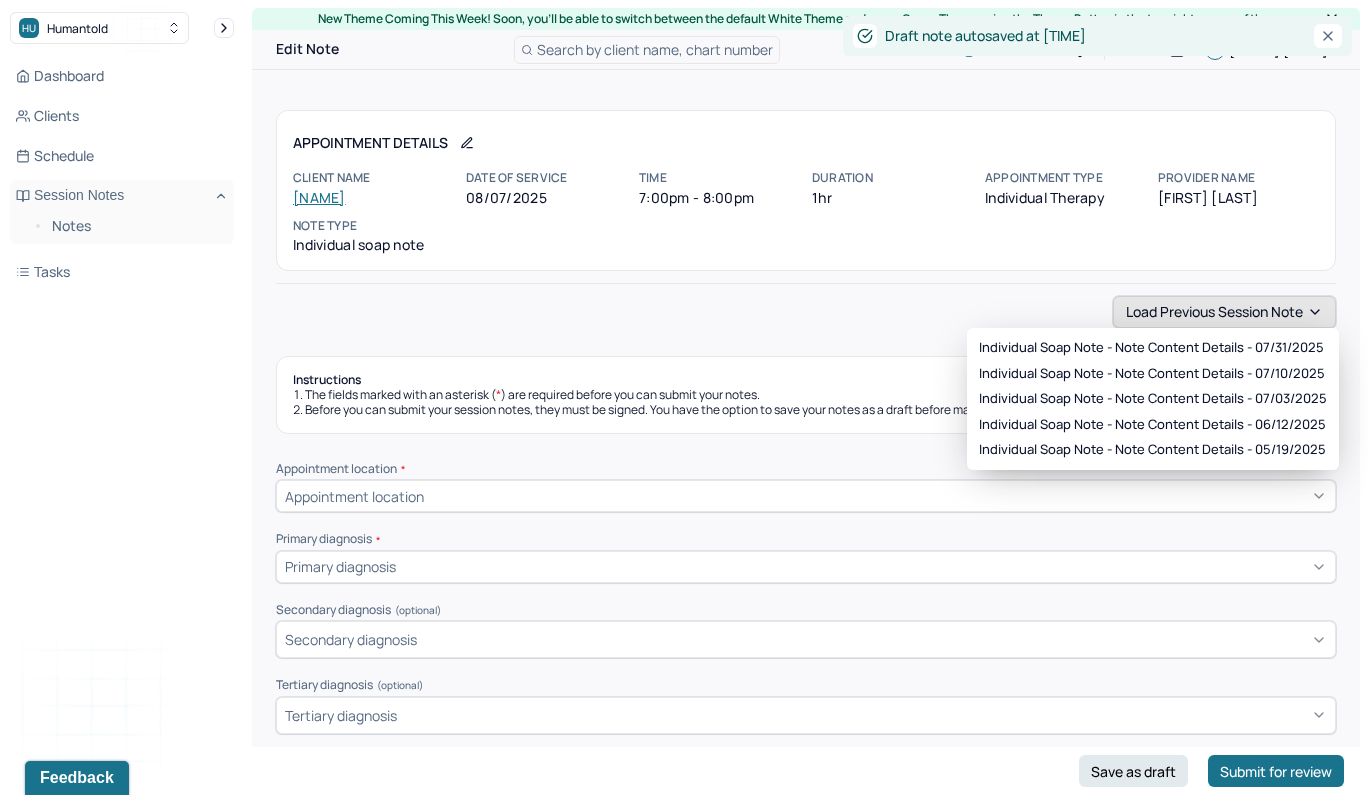 click on "Load previous session note" at bounding box center [1224, 312] 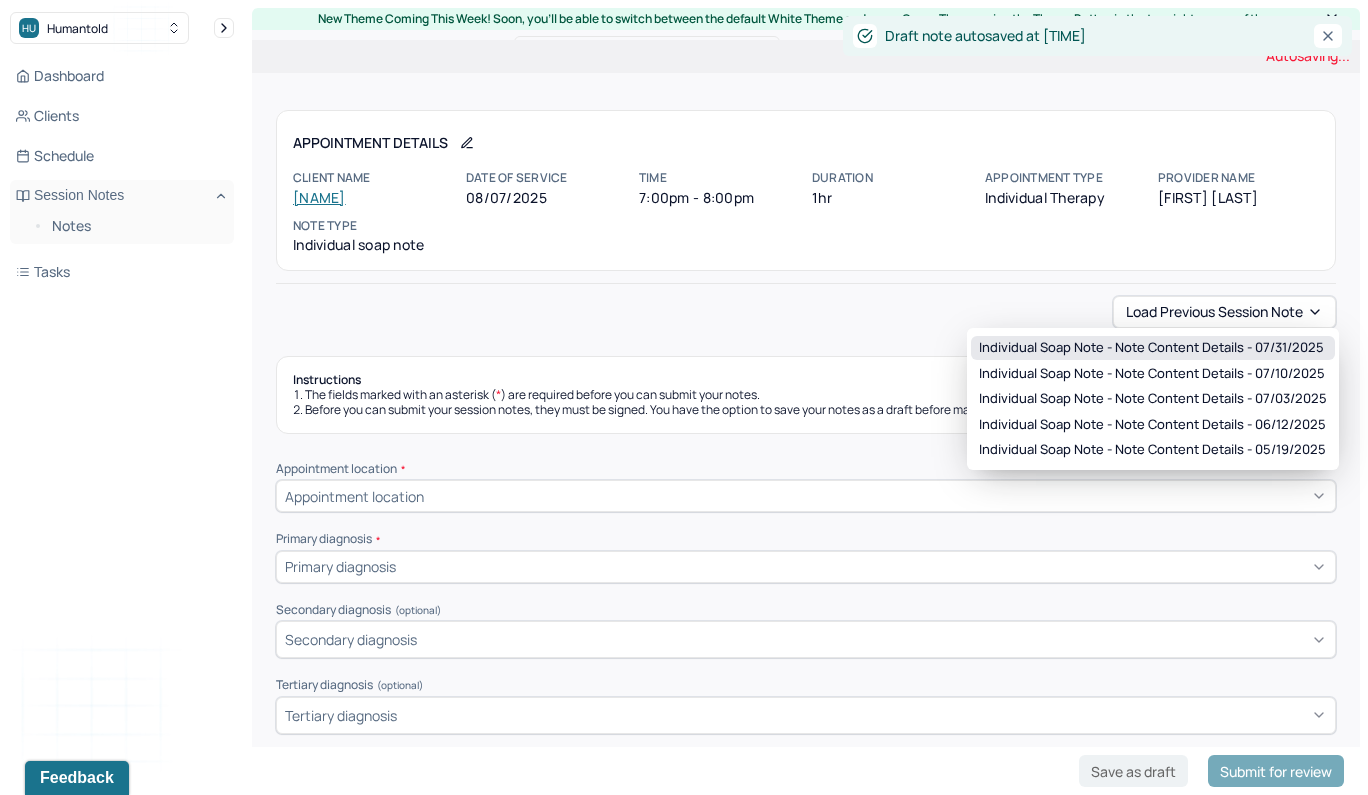 click on "Individual soap note   - Note content Details -   07/31/2025" at bounding box center (1151, 348) 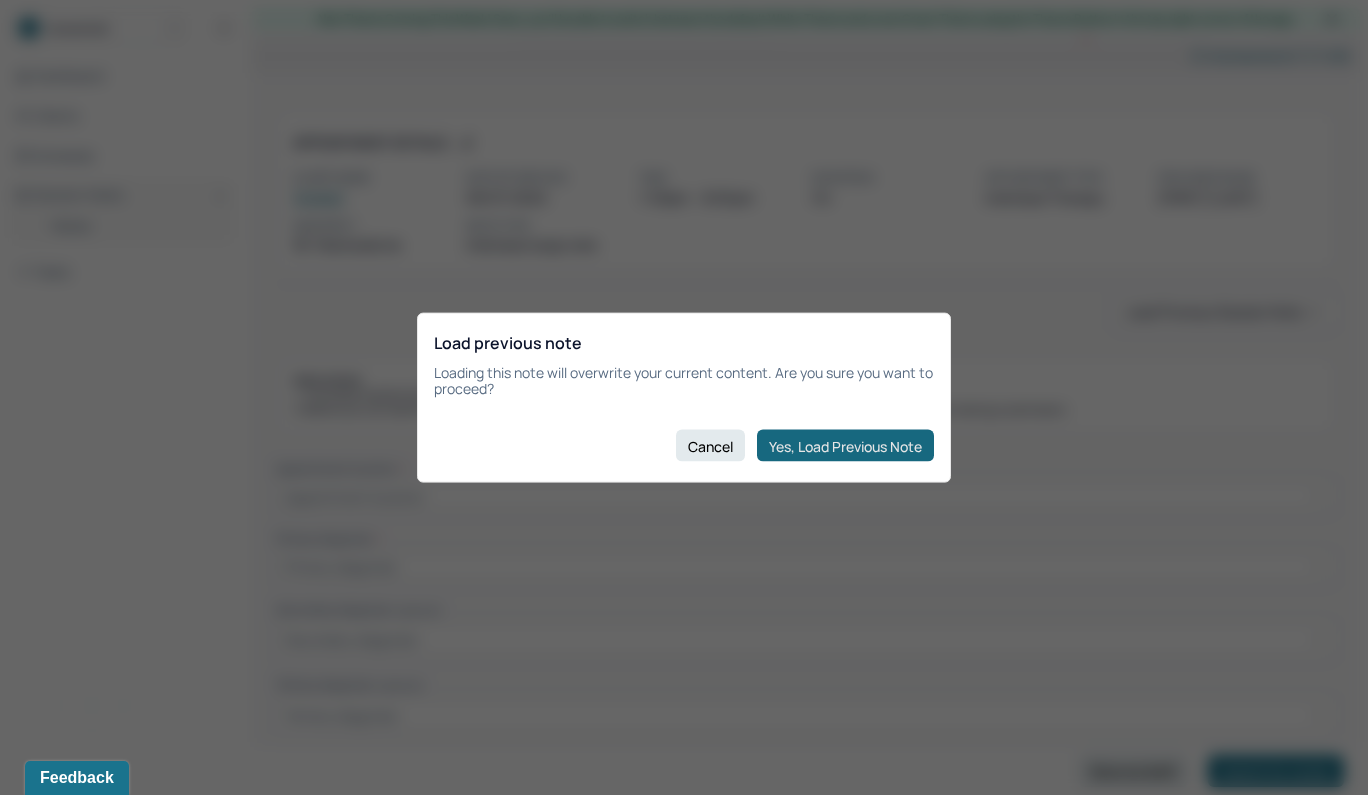 click on "Yes, Load Previous Note" at bounding box center (845, 446) 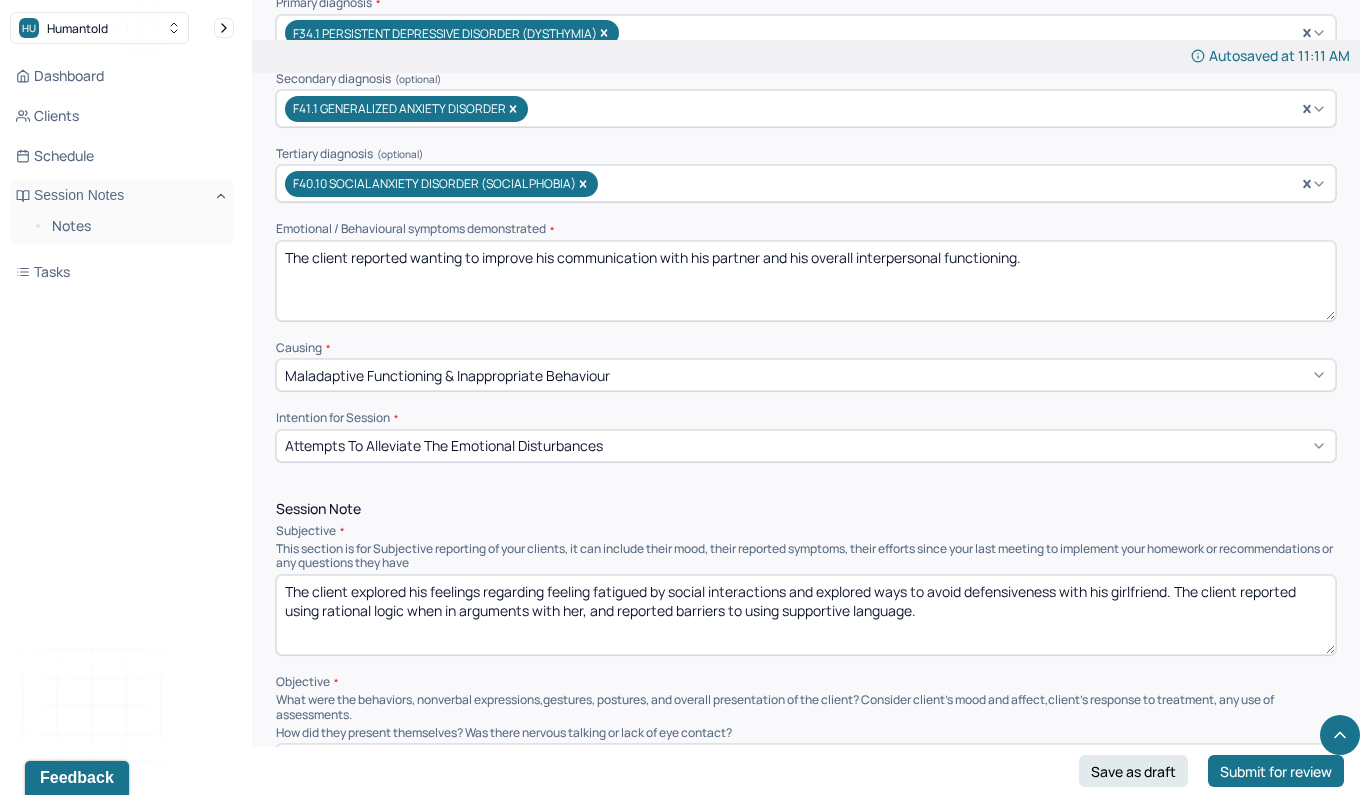 scroll, scrollTop: 820, scrollLeft: 0, axis: vertical 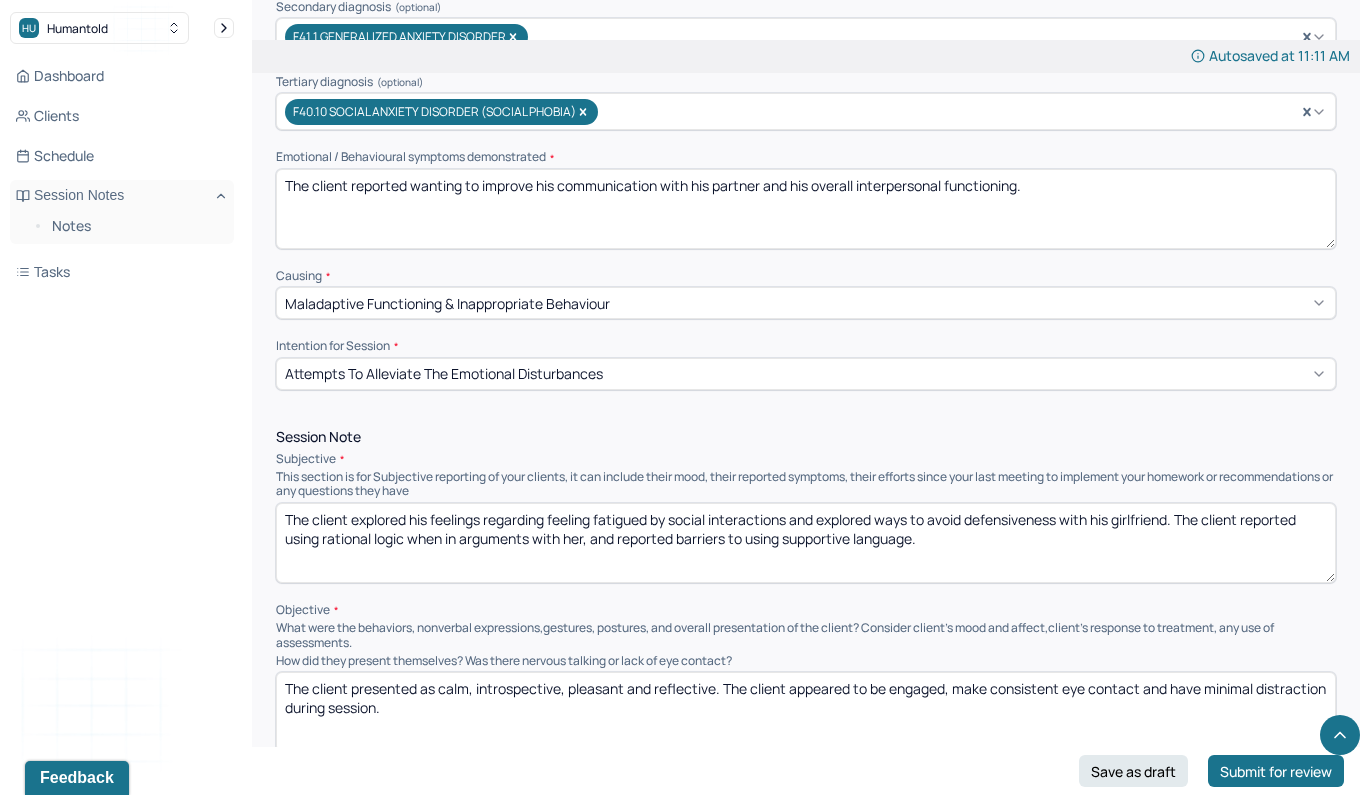 click on "Maladaptive Functioning & Inappropriate Behaviour" at bounding box center [806, 303] 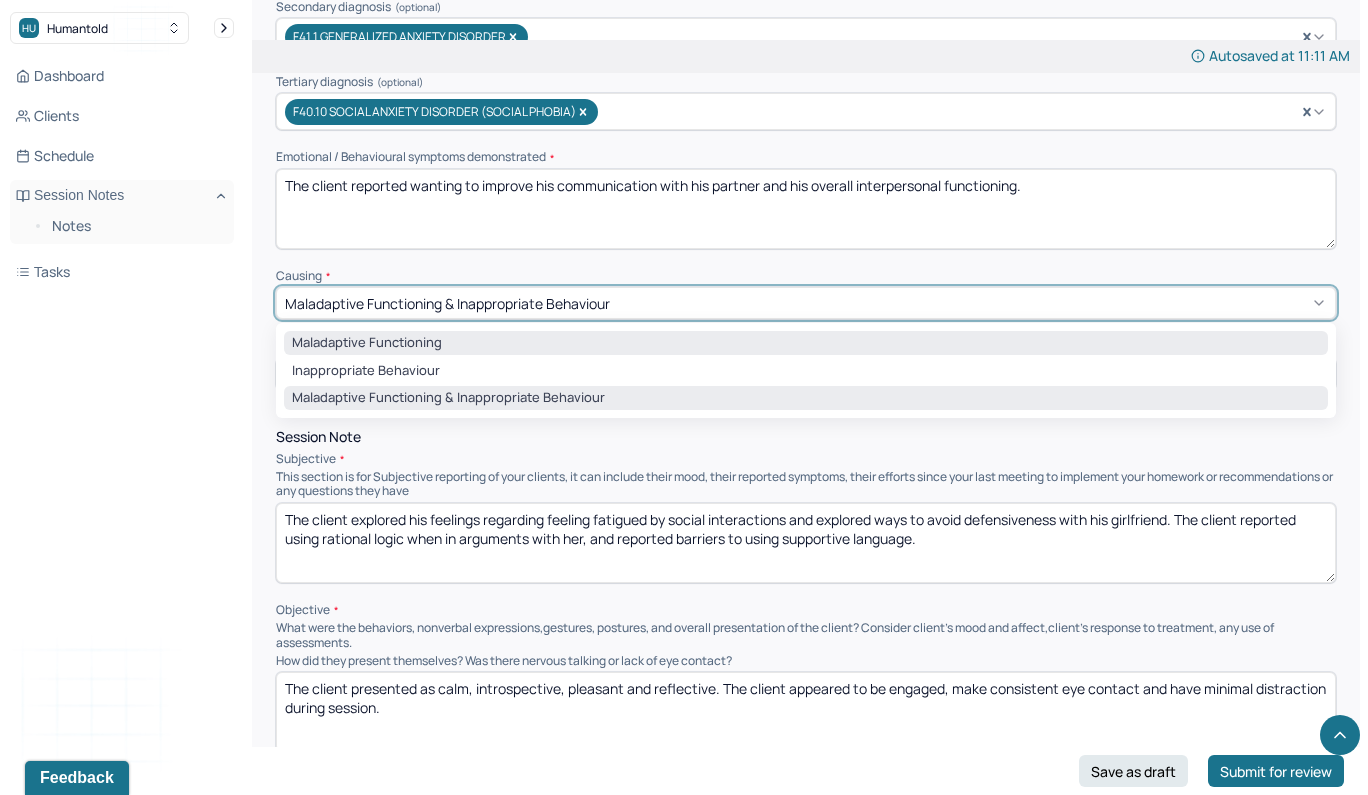 click on "Maladaptive Functioning" at bounding box center (806, 343) 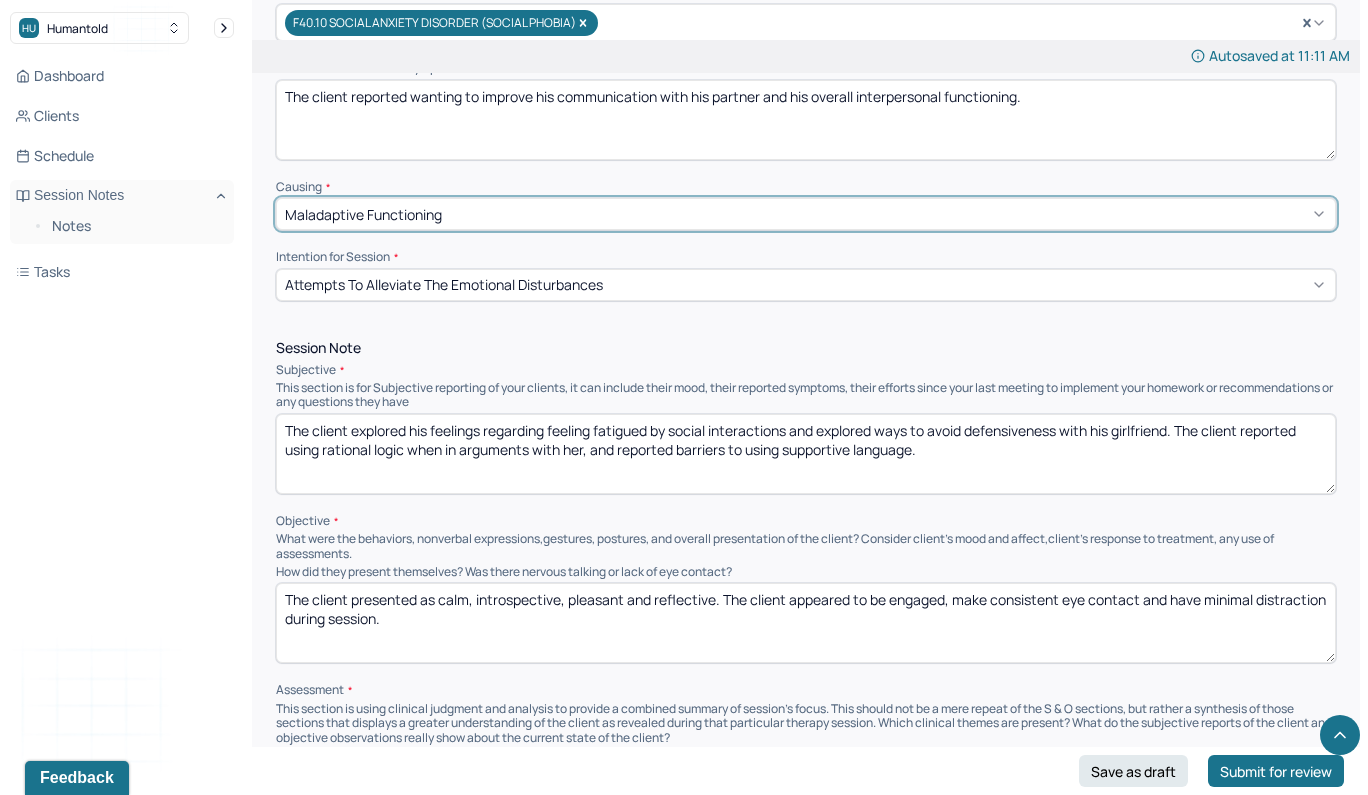 scroll, scrollTop: 959, scrollLeft: 0, axis: vertical 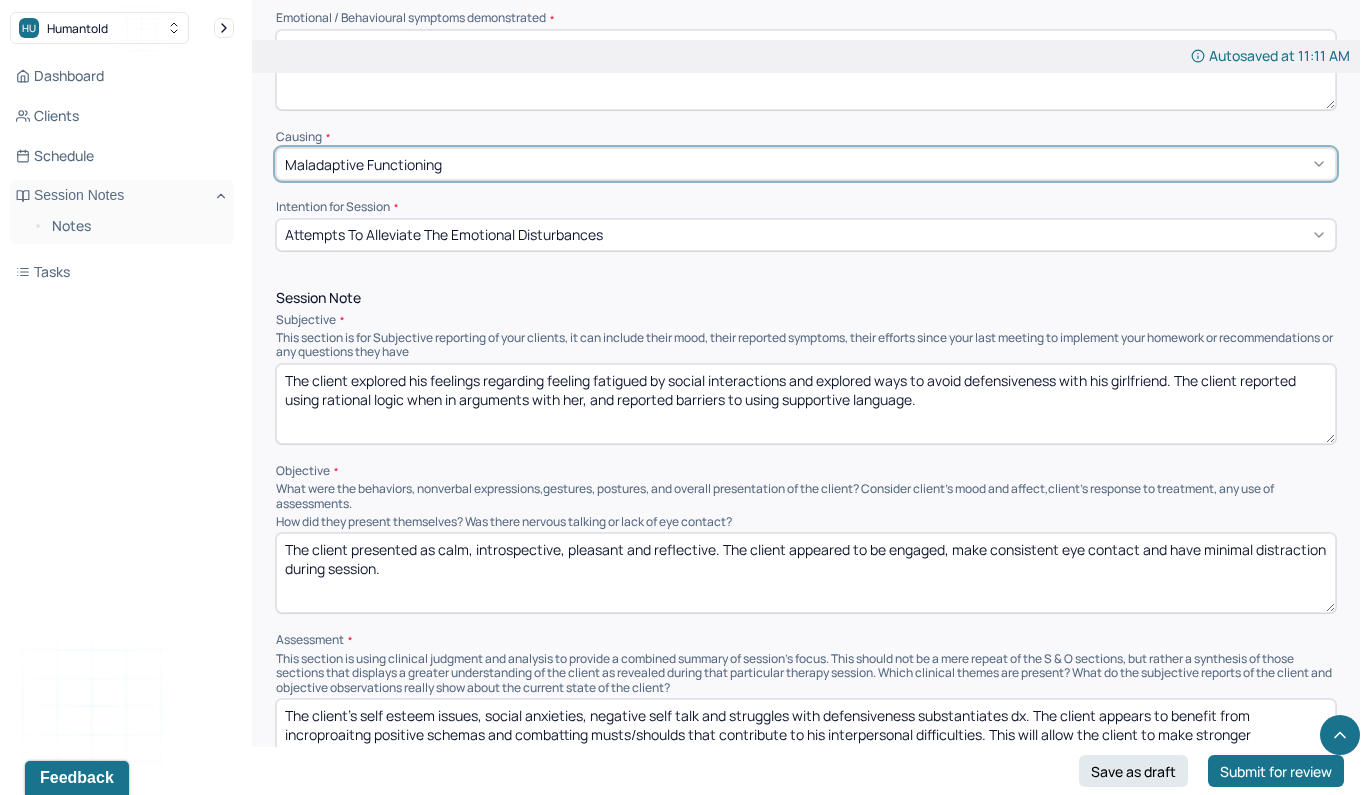 click on "Attempts to alleviate the emotional disturbances" at bounding box center (444, 234) 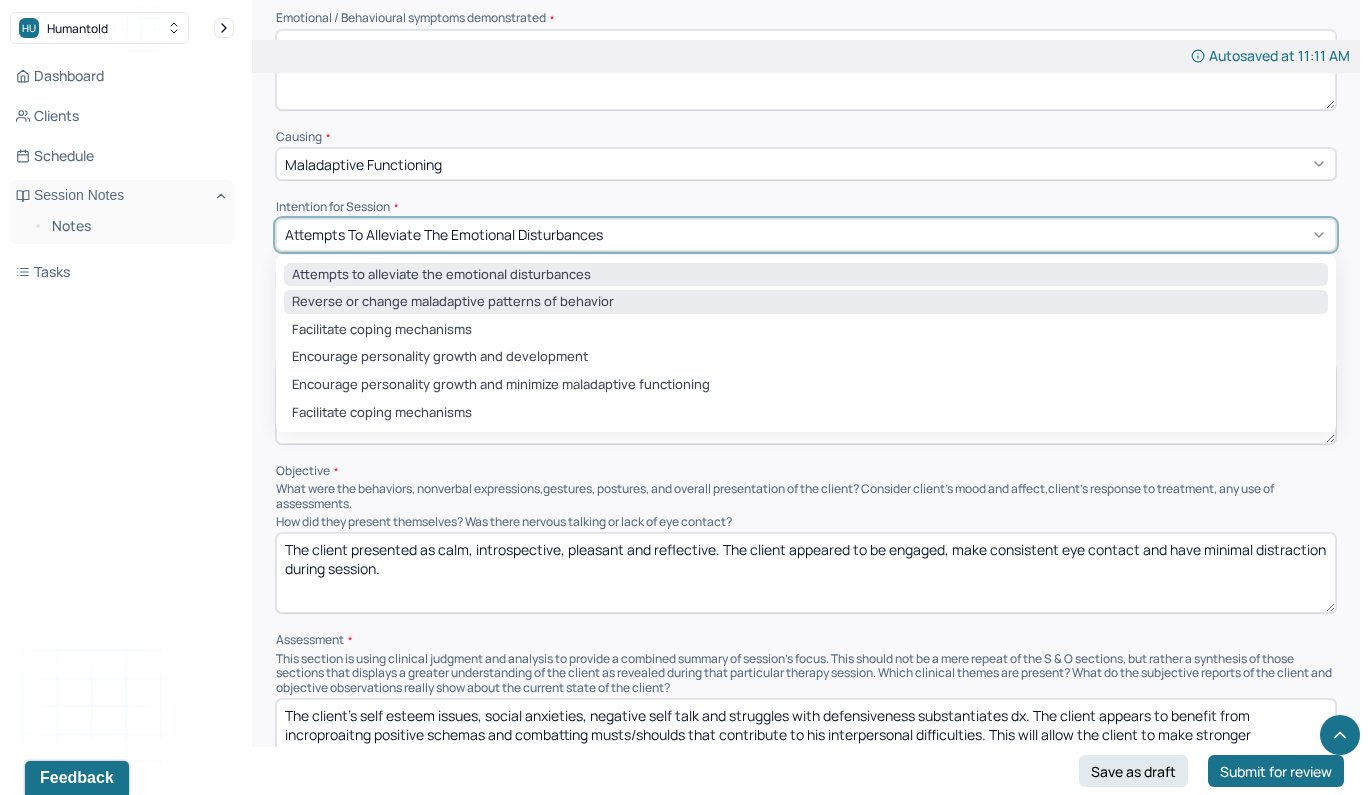 click on "Reverse or change maladaptive patterns of behavior" at bounding box center (806, 302) 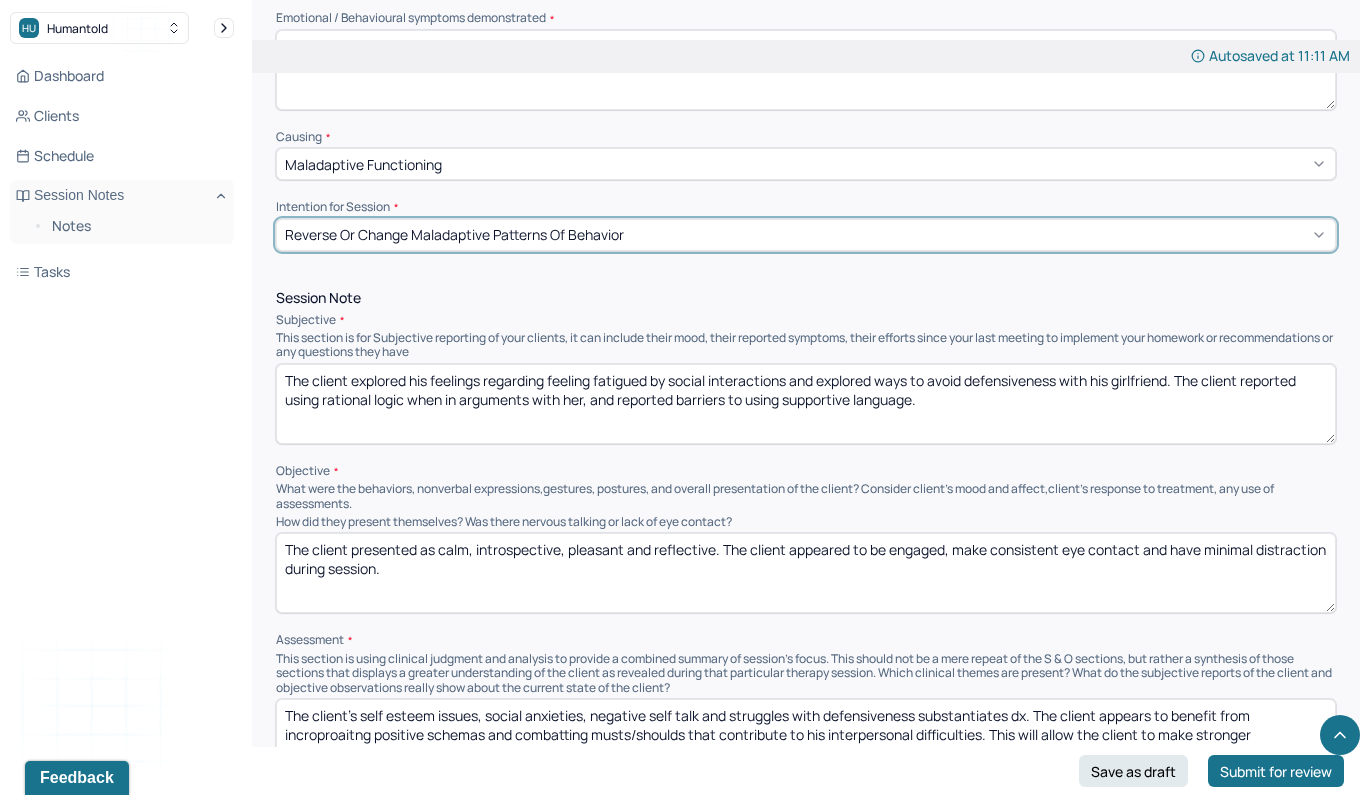 click on "The client explored his feelings regarding feeling fatigued by social interactions and explored ways to avoid defensiveness with his girlfriend. The client reported using rational logic when in arguments with her, and reported barriers to using supportive language." at bounding box center (806, 404) 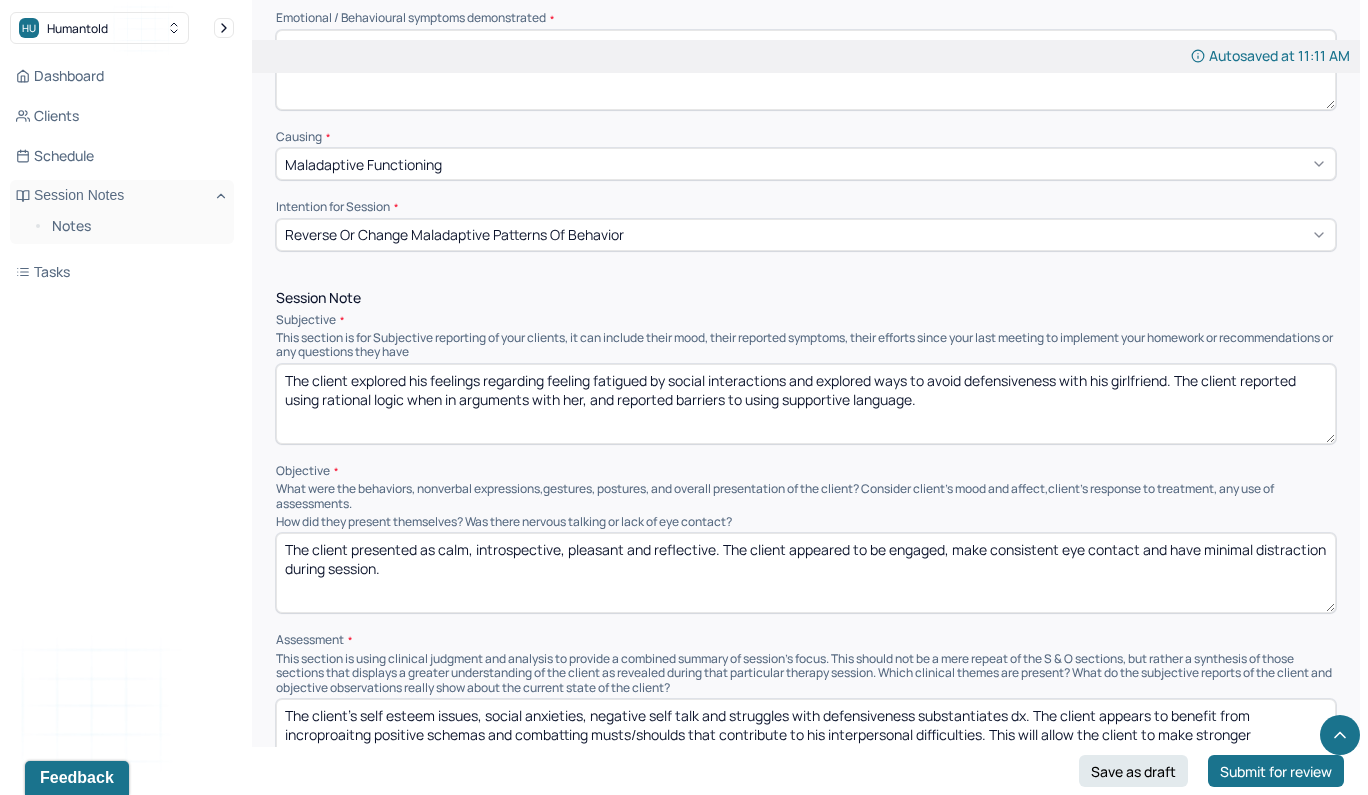 click on "The client explored his feelings regarding feeling fatigued by social interactions and explored ways to avoid defensiveness with his girlfriend. The client reported using rational logic when in arguments with her, and reported barriers to using supportive language." at bounding box center (806, 404) 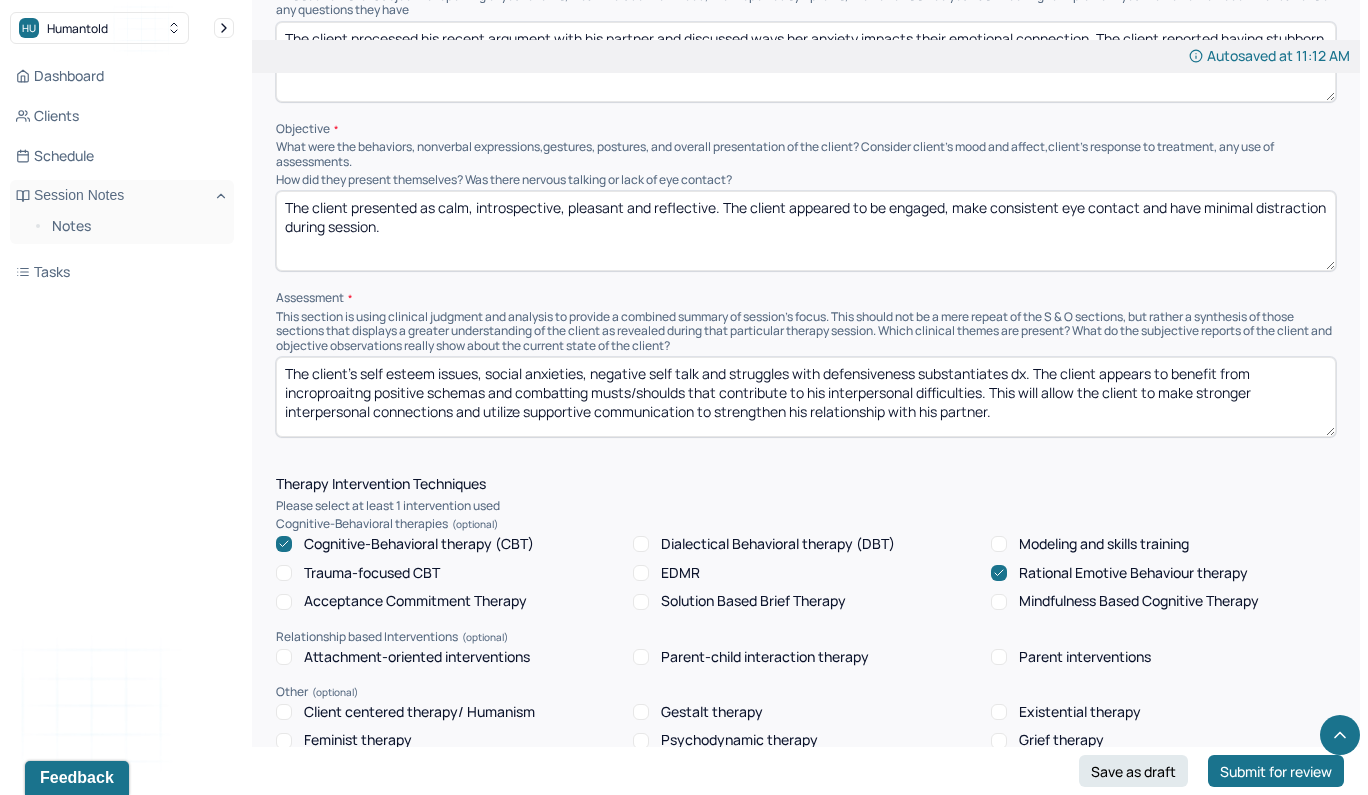 scroll, scrollTop: 1306, scrollLeft: 0, axis: vertical 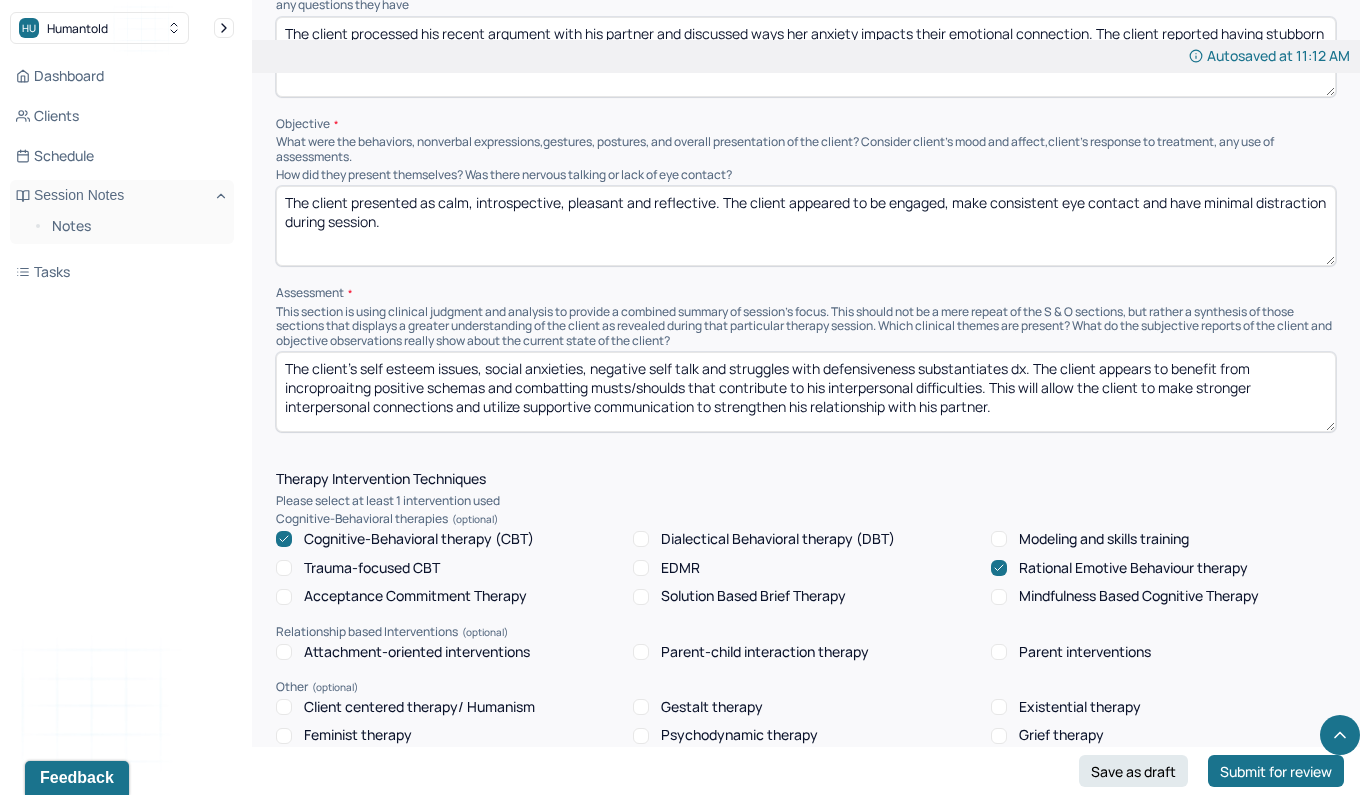 type on "The client processed his recent argument with his partner and discussed ways her anxiety impacts their emotional connection. The client reported having stubborn mindset during arguments and explored ways it is linked to fear of being inadequate." 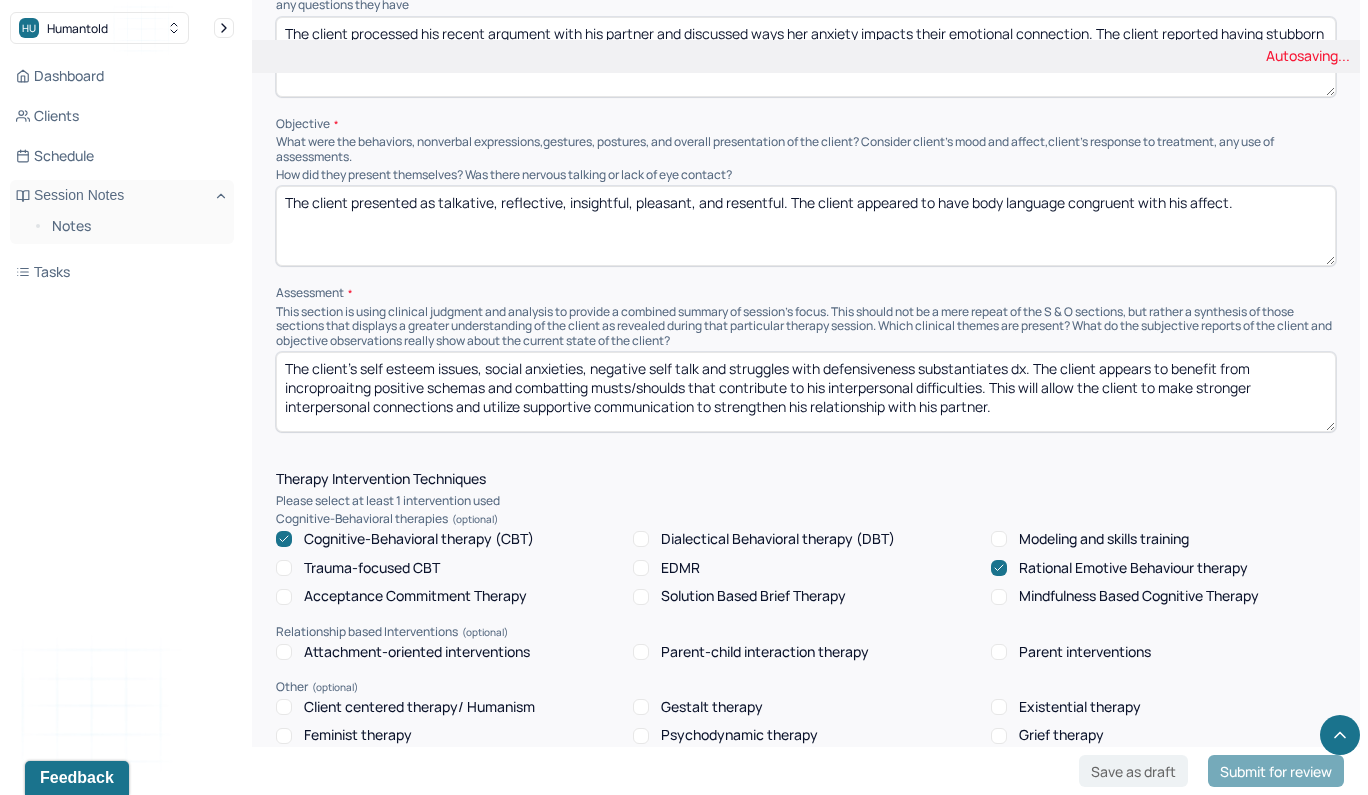 type on "The client presented as talkative, reflective, insightful, pleasant, and resentful. The client appeared to have body language congruent with his affect." 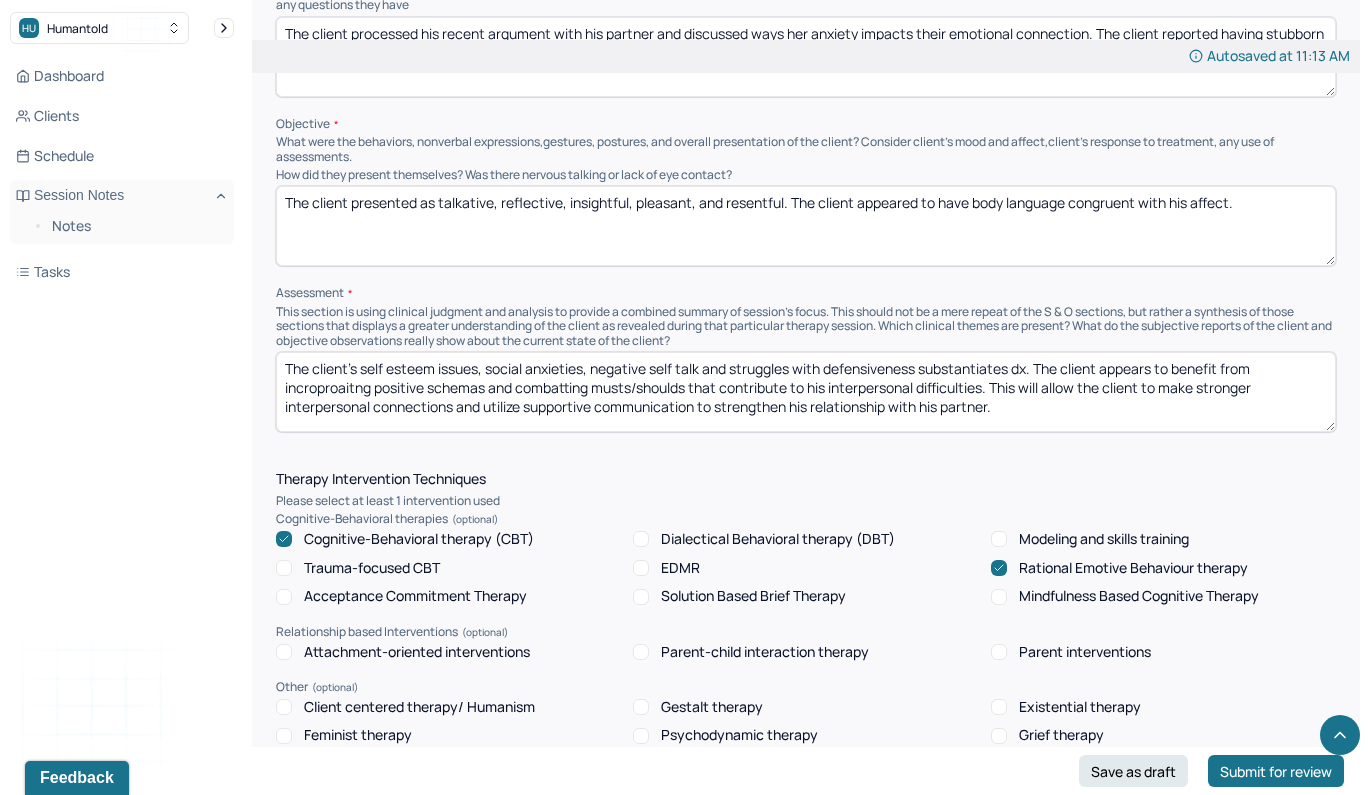 drag, startPoint x: 1030, startPoint y: 384, endPoint x: 364, endPoint y: 344, distance: 667.20013 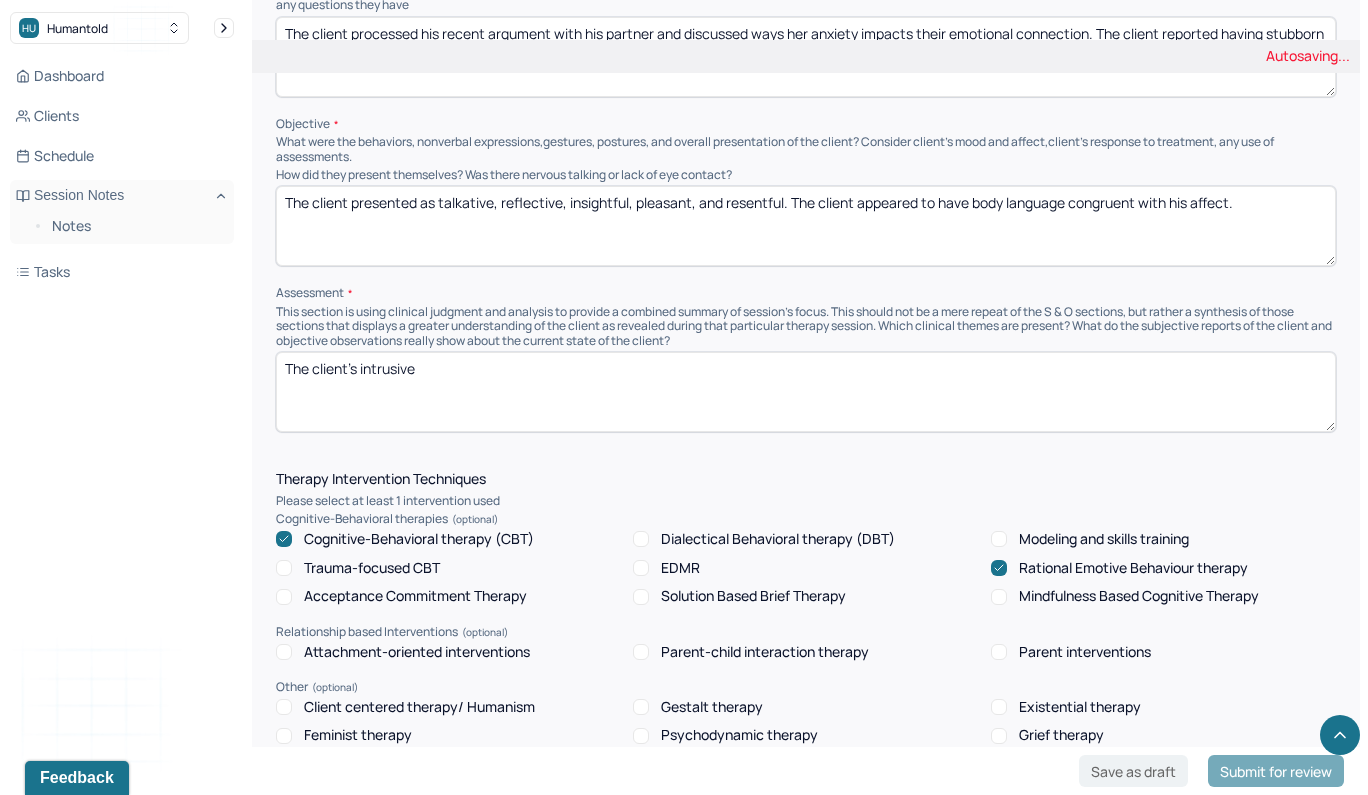 type on "The client's intrusive" 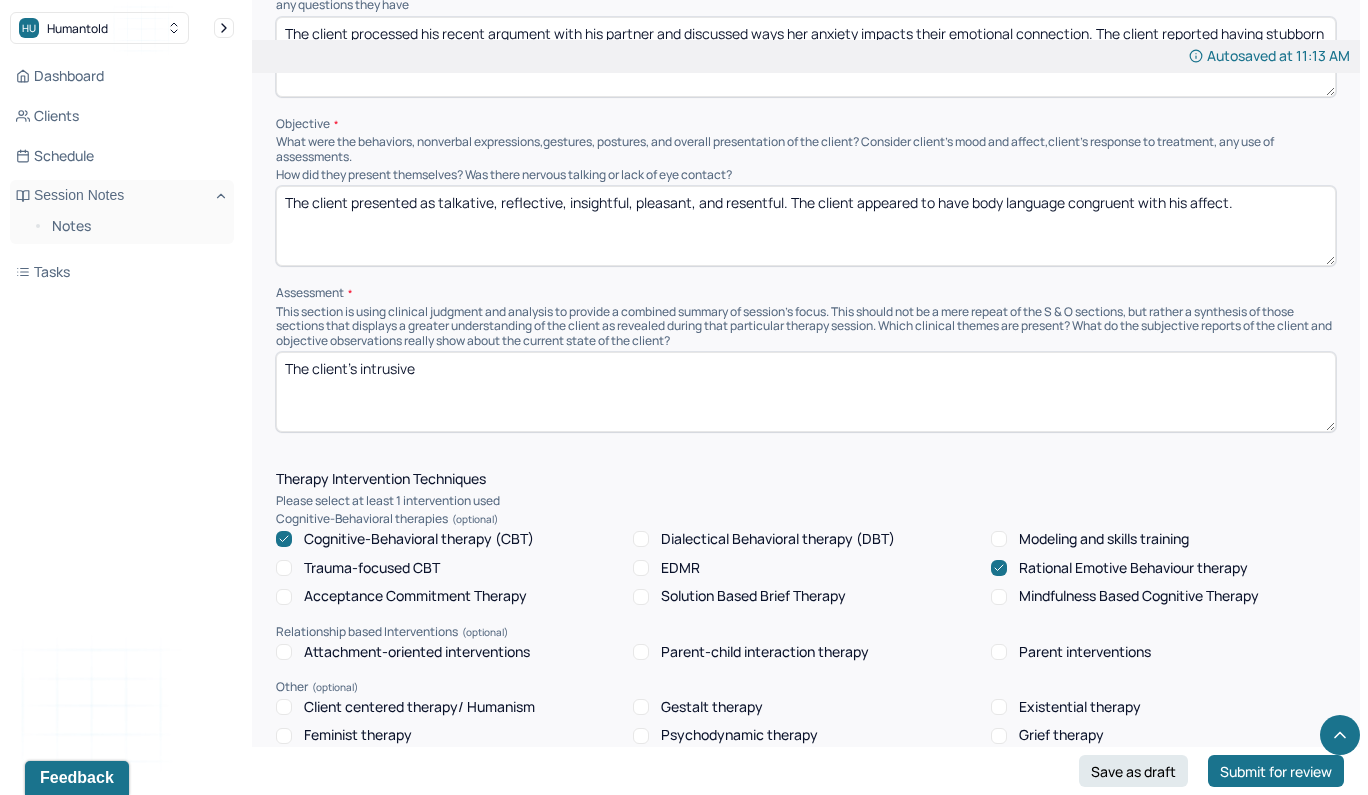 click on "The client presented as talkative, reflective, insightful, pleasant, and resentful. The client appeared to have body language congruent with his affect." at bounding box center [806, 226] 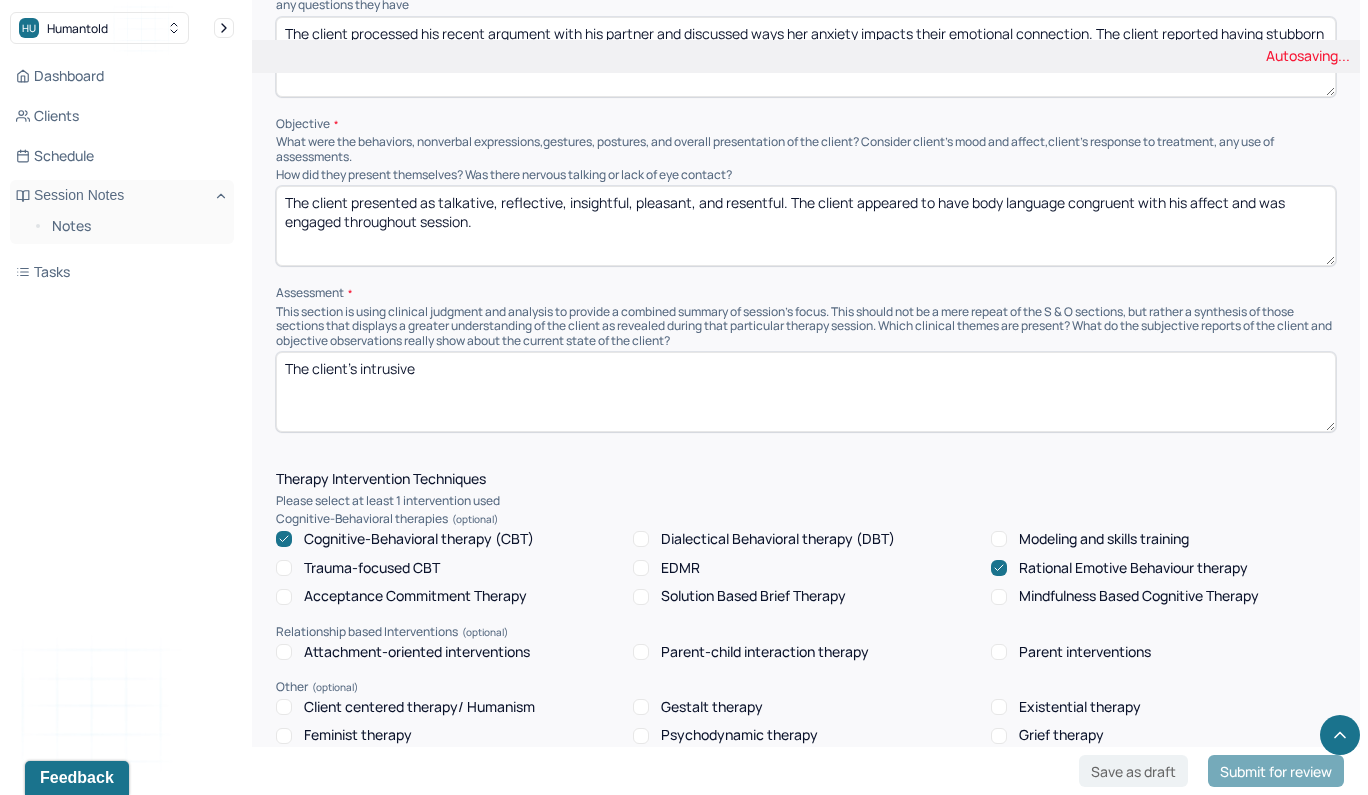 type on "The client presented as talkative, reflective, insightful, pleasant, and resentful. The client appeared to have body language congruent with his affect and was engaged throughout session." 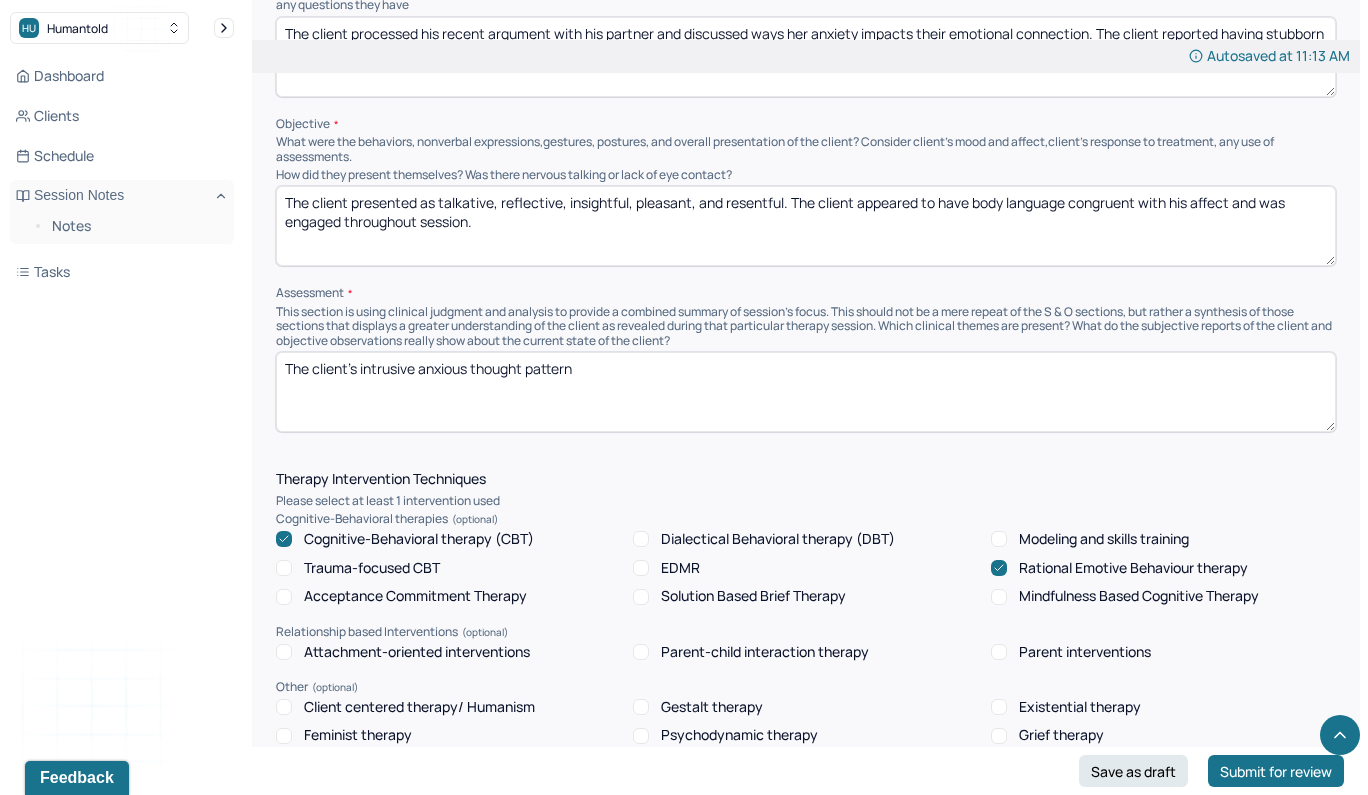 type on "The client's intrusive anxious thought patterns" 